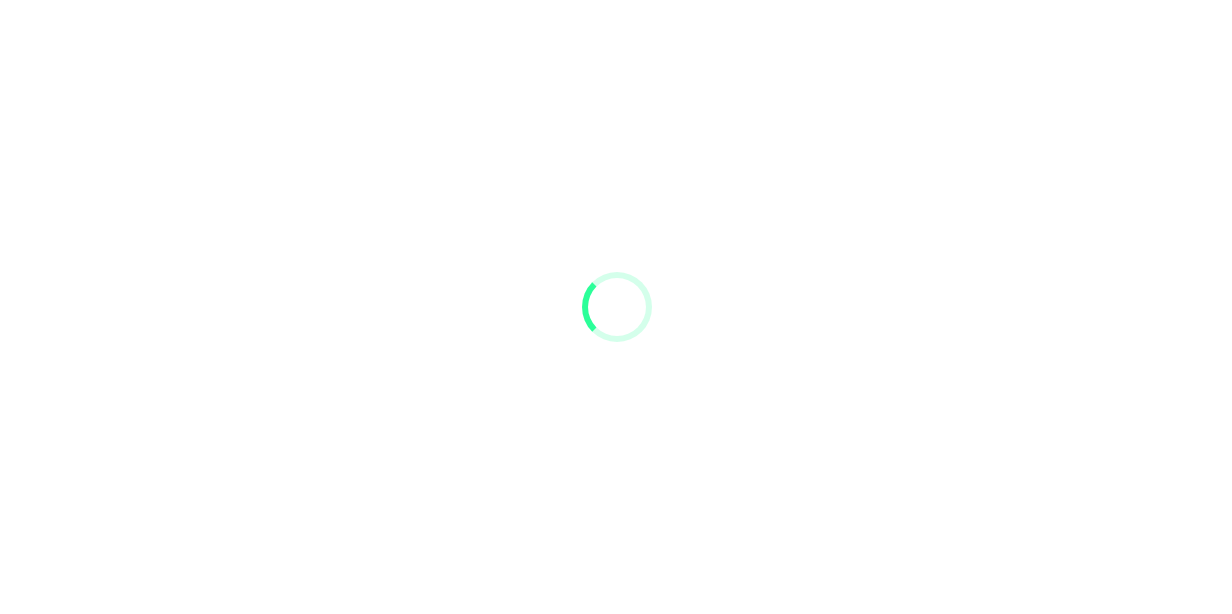 scroll, scrollTop: 0, scrollLeft: 0, axis: both 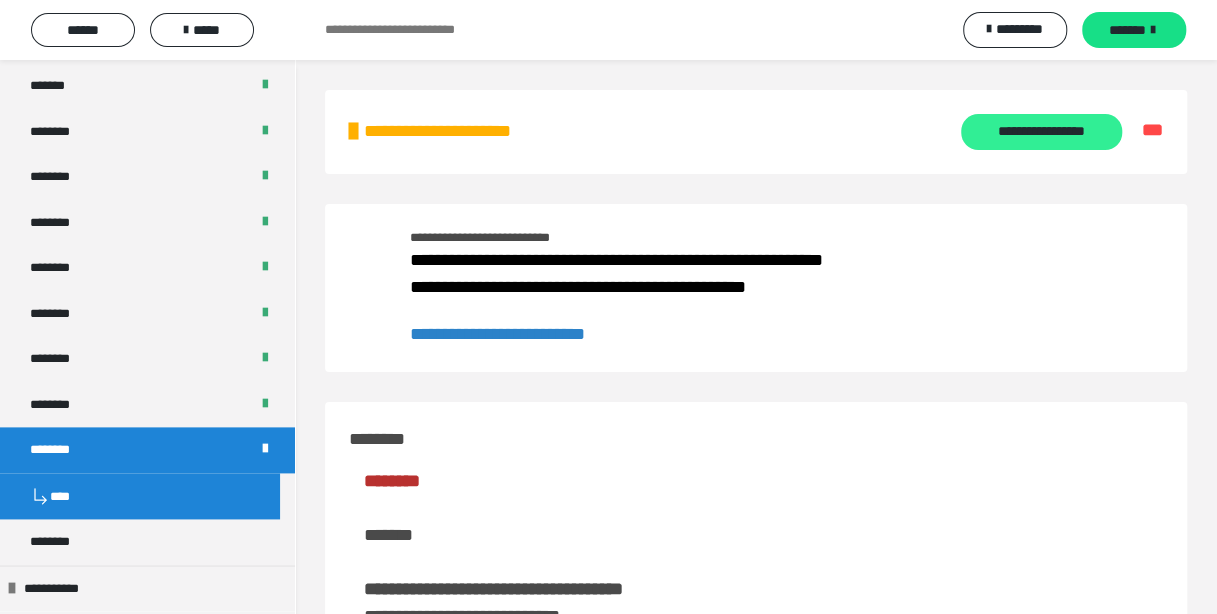 click on "**********" at bounding box center [1041, 132] 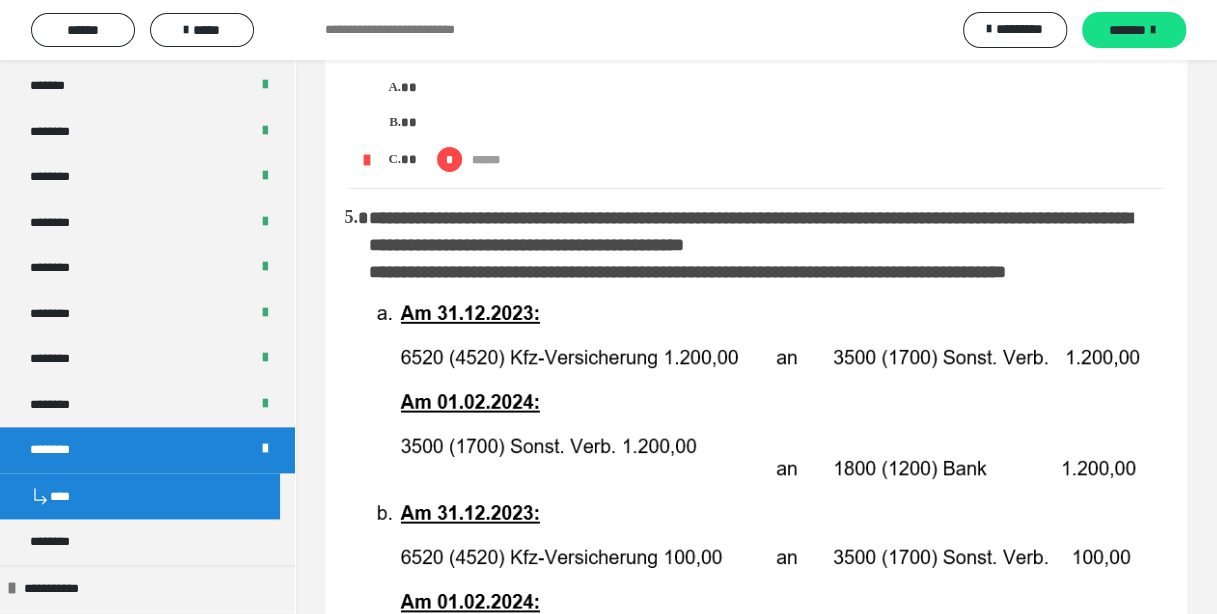scroll, scrollTop: 2266, scrollLeft: 0, axis: vertical 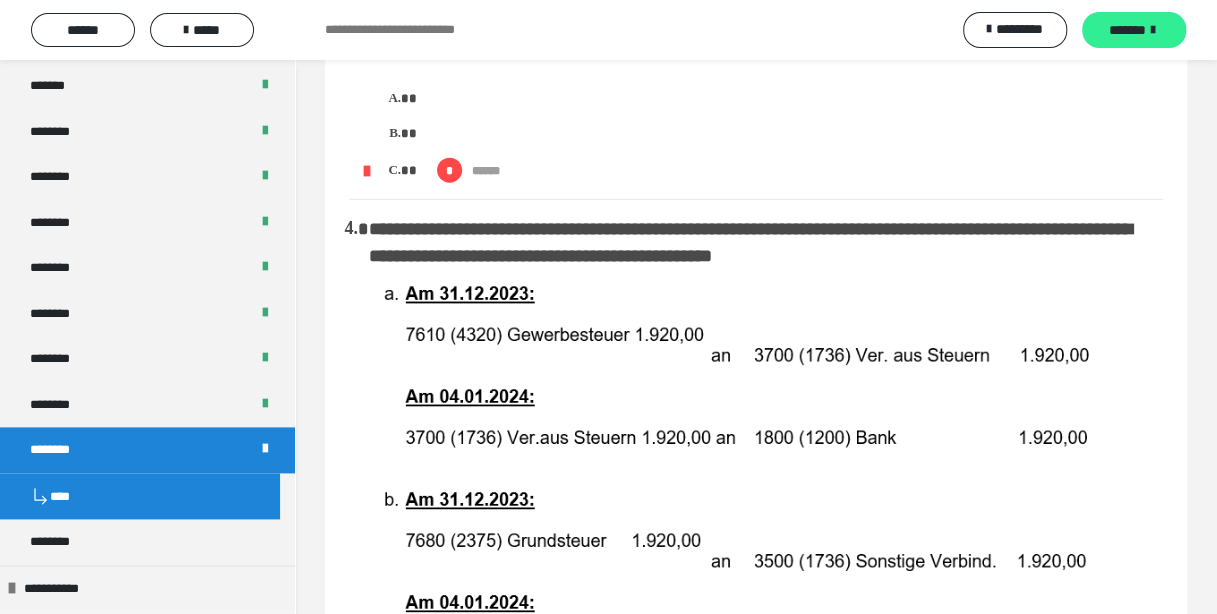 click on "*******" at bounding box center [1134, 30] 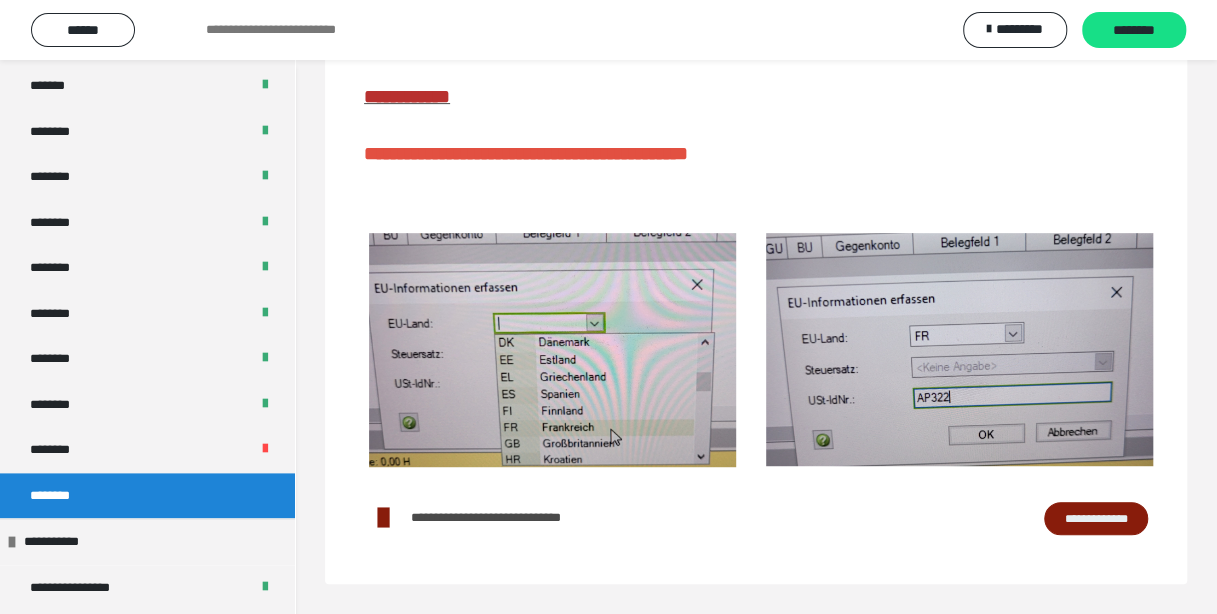 scroll, scrollTop: 0, scrollLeft: 0, axis: both 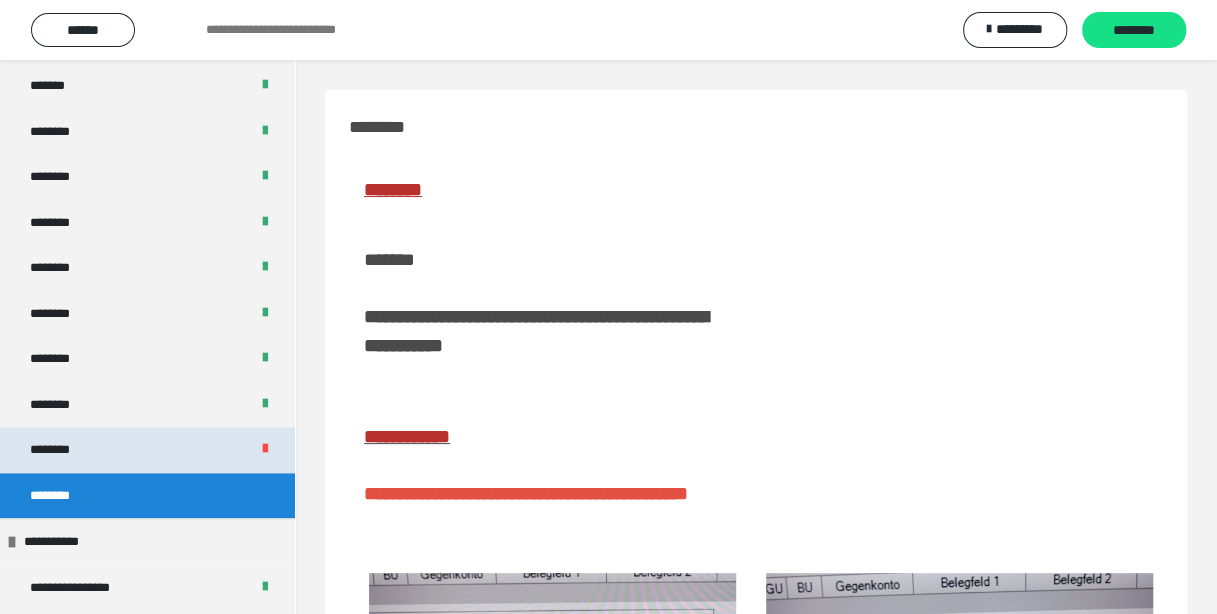 click on "********" at bounding box center (147, 450) 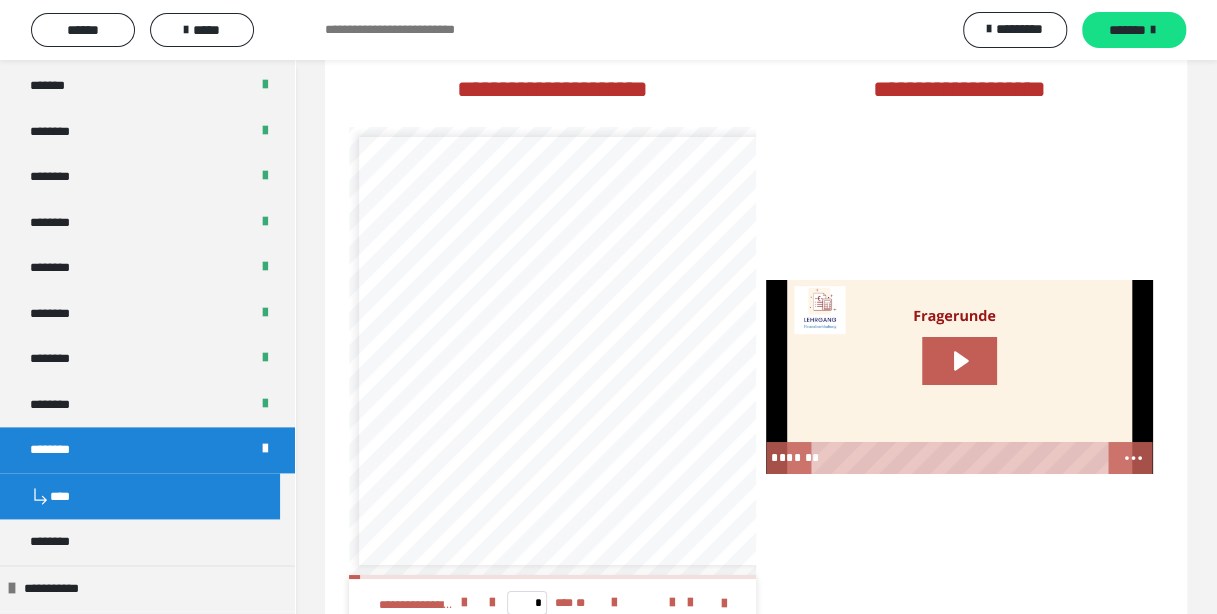 scroll, scrollTop: 3816, scrollLeft: 0, axis: vertical 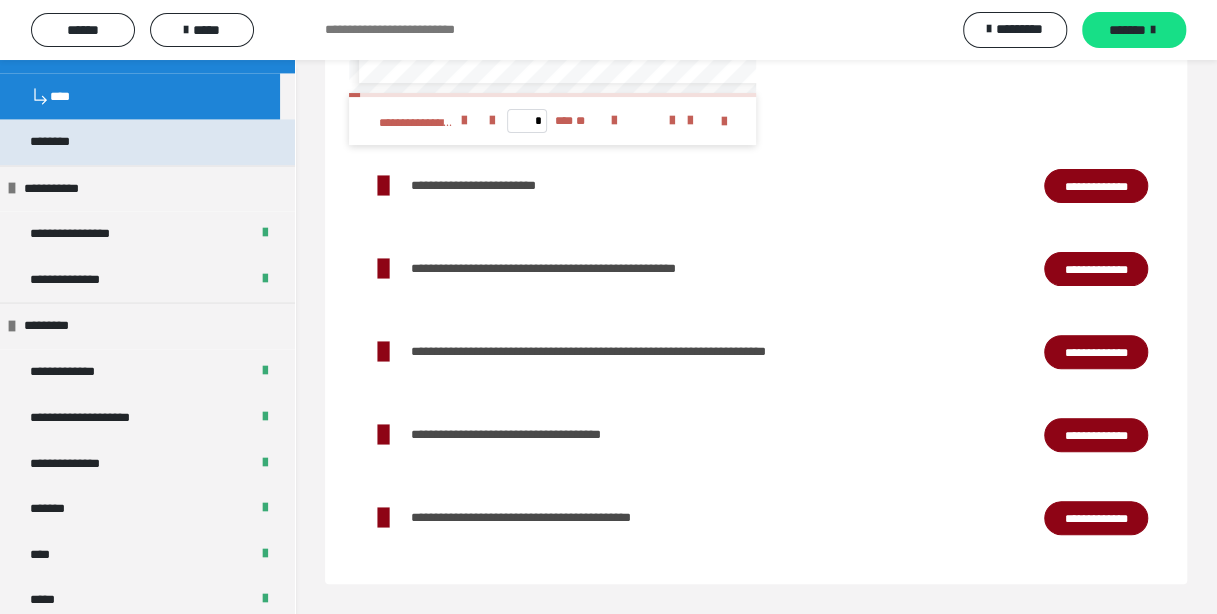 click on "********" at bounding box center (147, 142) 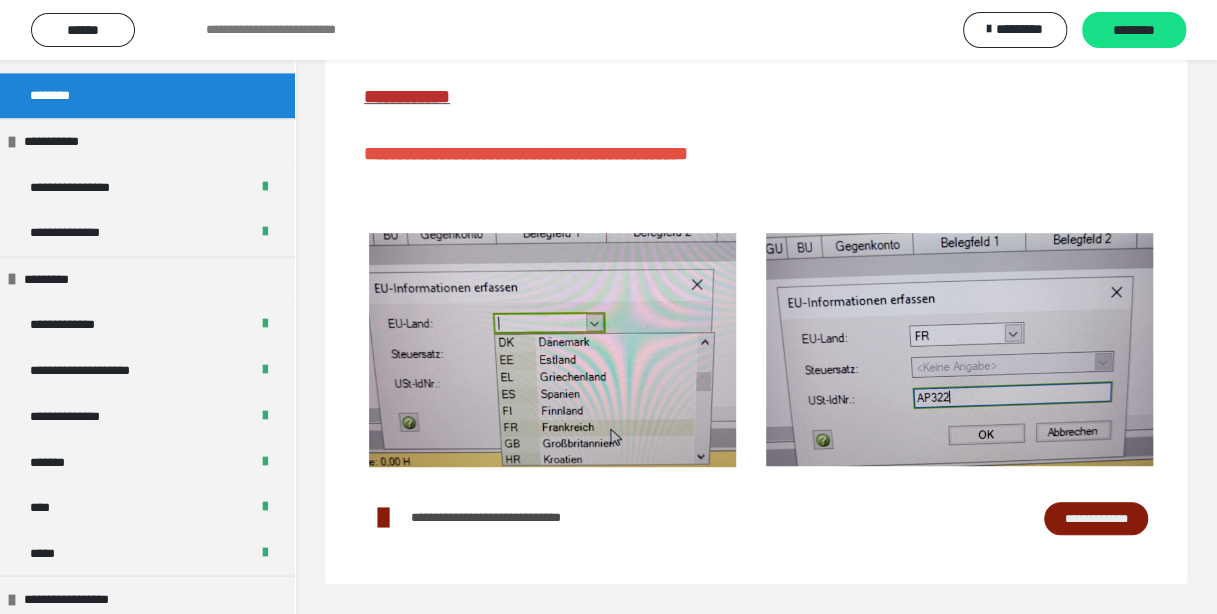scroll, scrollTop: 0, scrollLeft: 0, axis: both 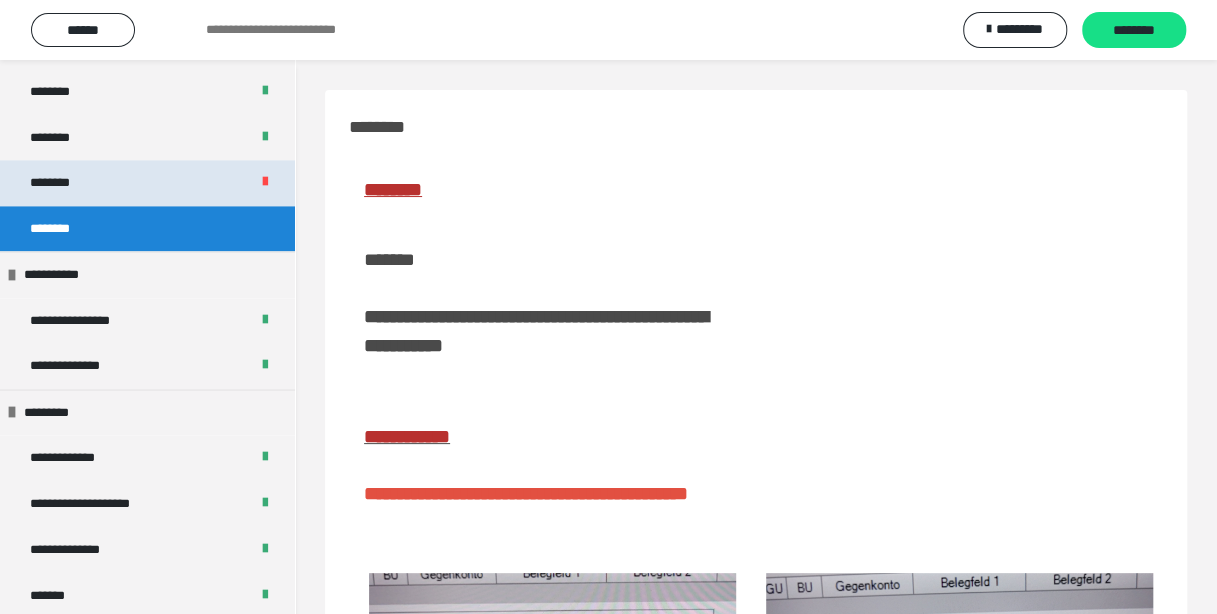 click on "********" at bounding box center [61, 183] 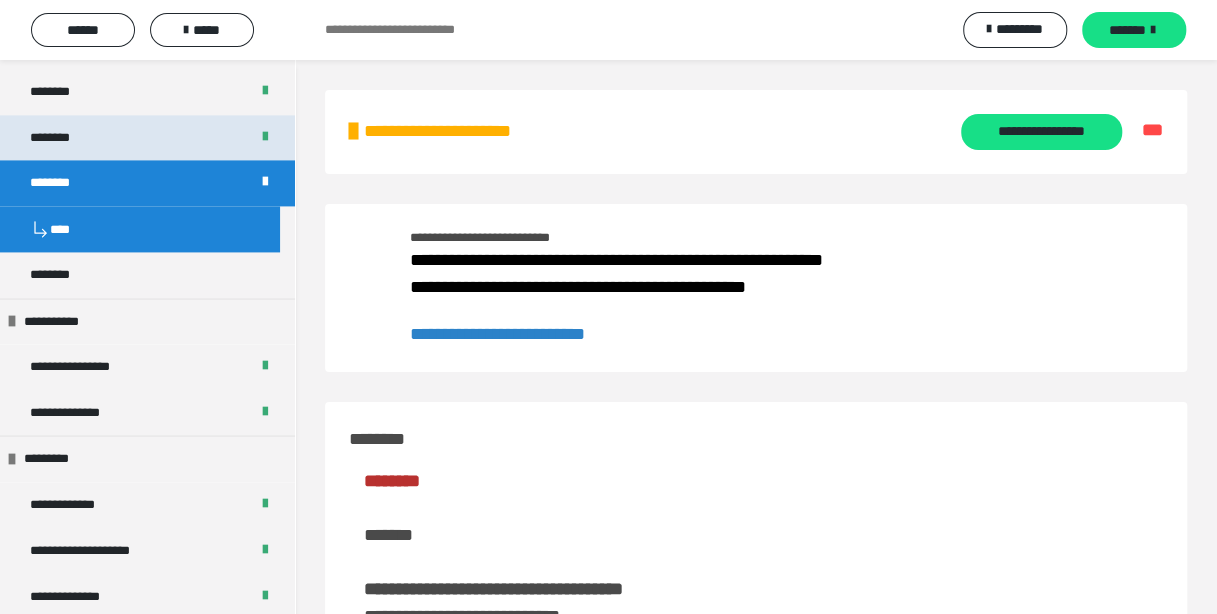 click on "********" at bounding box center [61, 138] 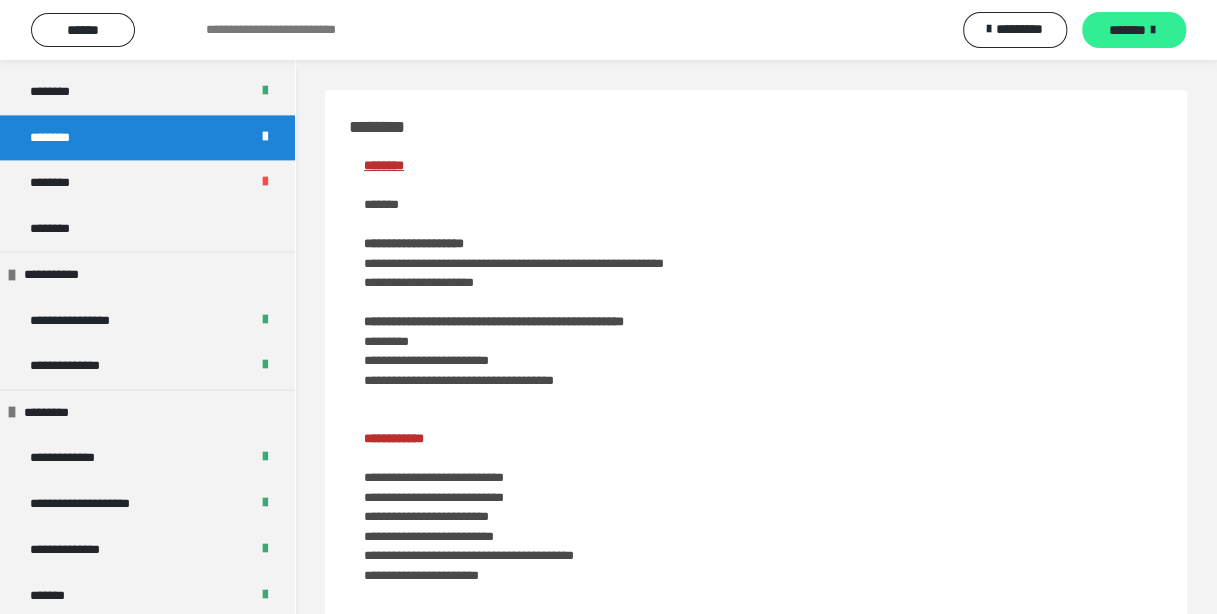 click on "*******" at bounding box center (1127, 30) 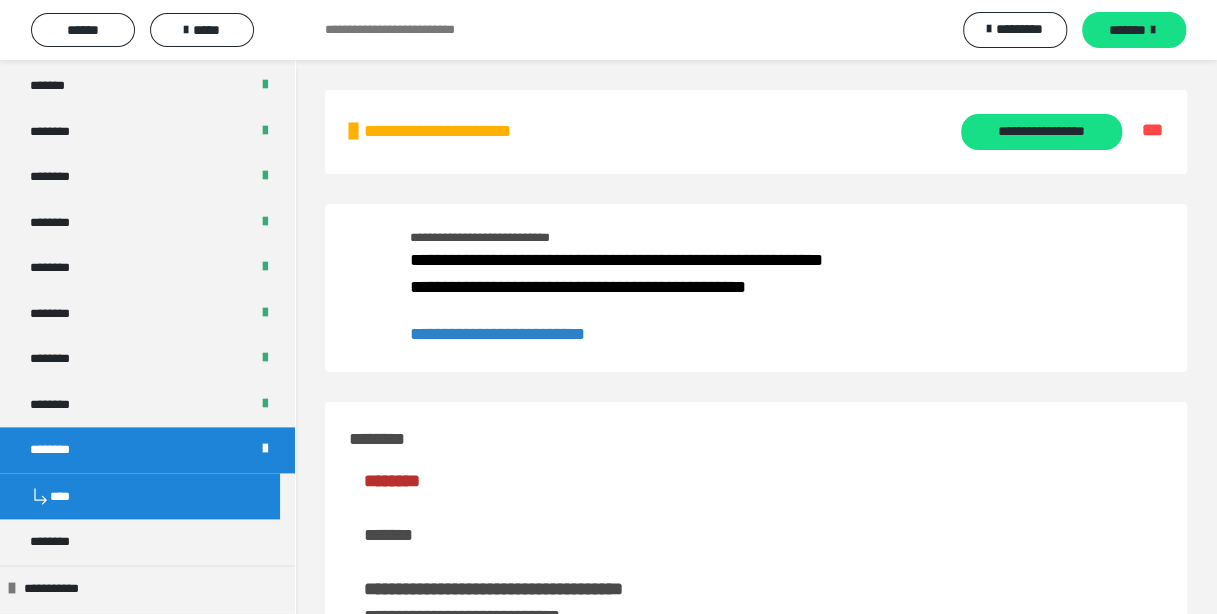 scroll, scrollTop: 1333, scrollLeft: 0, axis: vertical 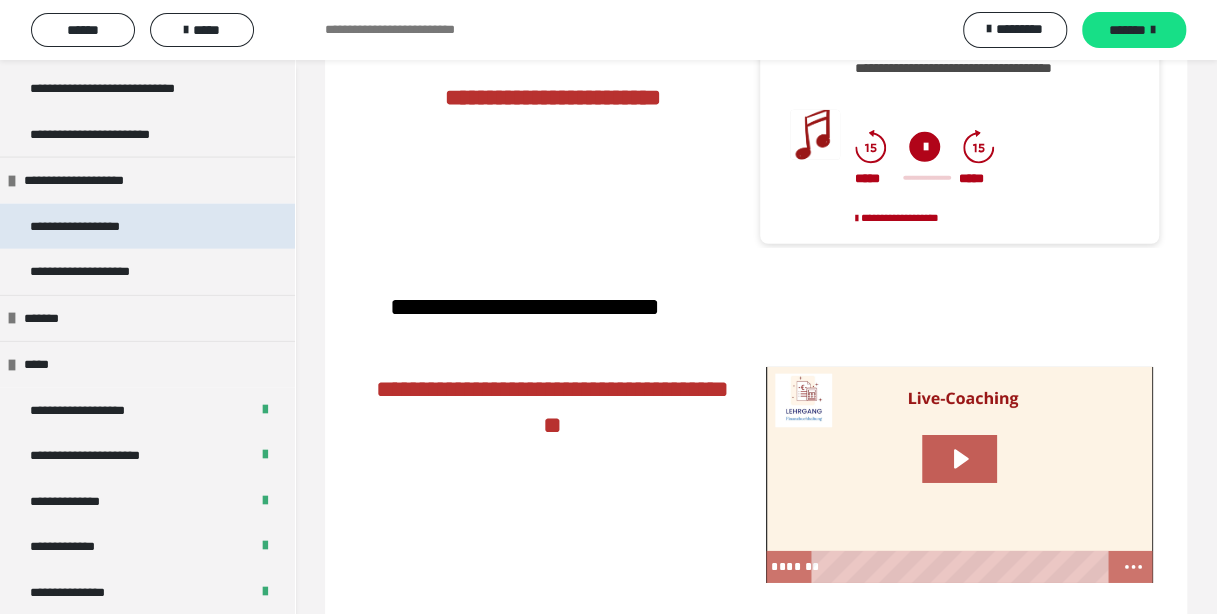 click on "**********" at bounding box center [98, 227] 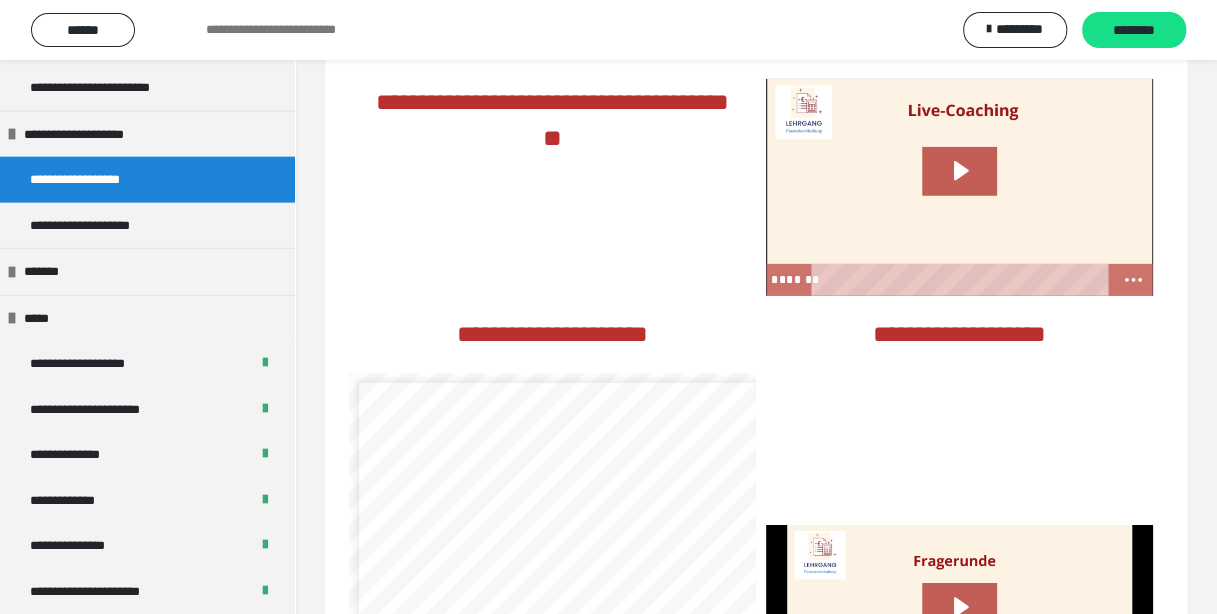scroll, scrollTop: 2488, scrollLeft: 0, axis: vertical 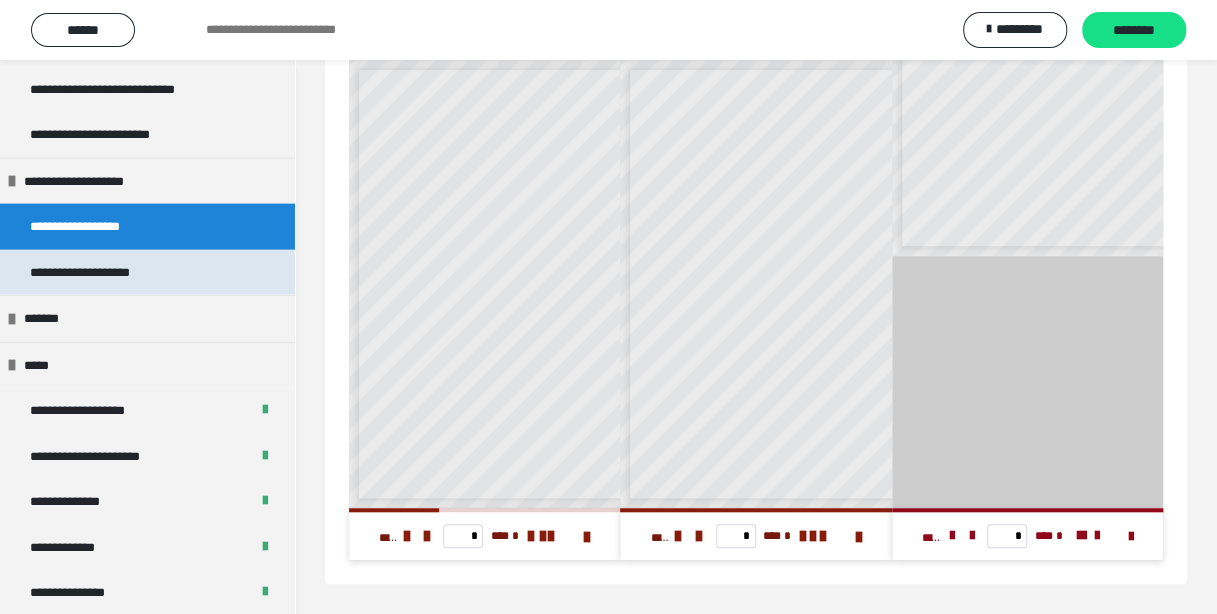 click on "**********" at bounding box center (102, 273) 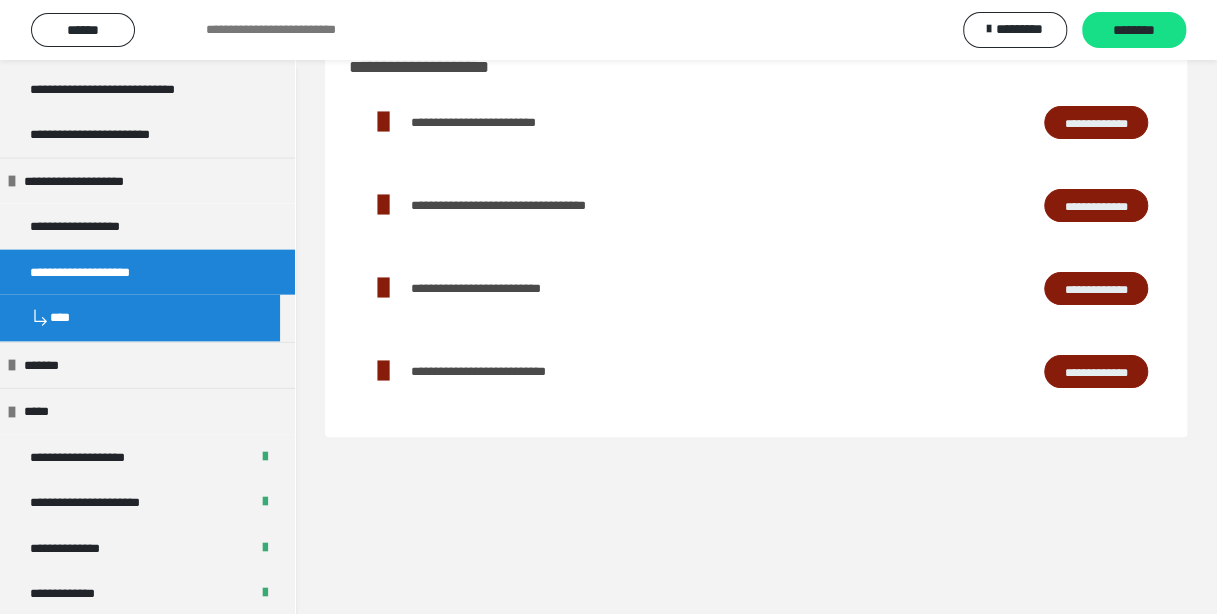 scroll, scrollTop: 0, scrollLeft: 0, axis: both 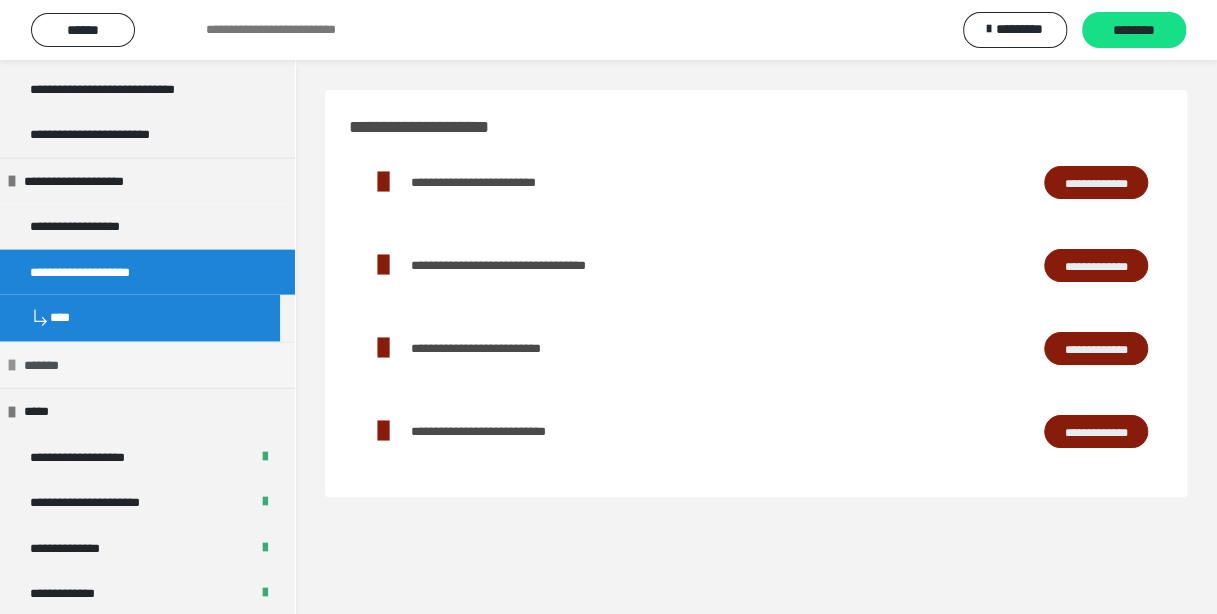 click on "*******" at bounding box center [48, 366] 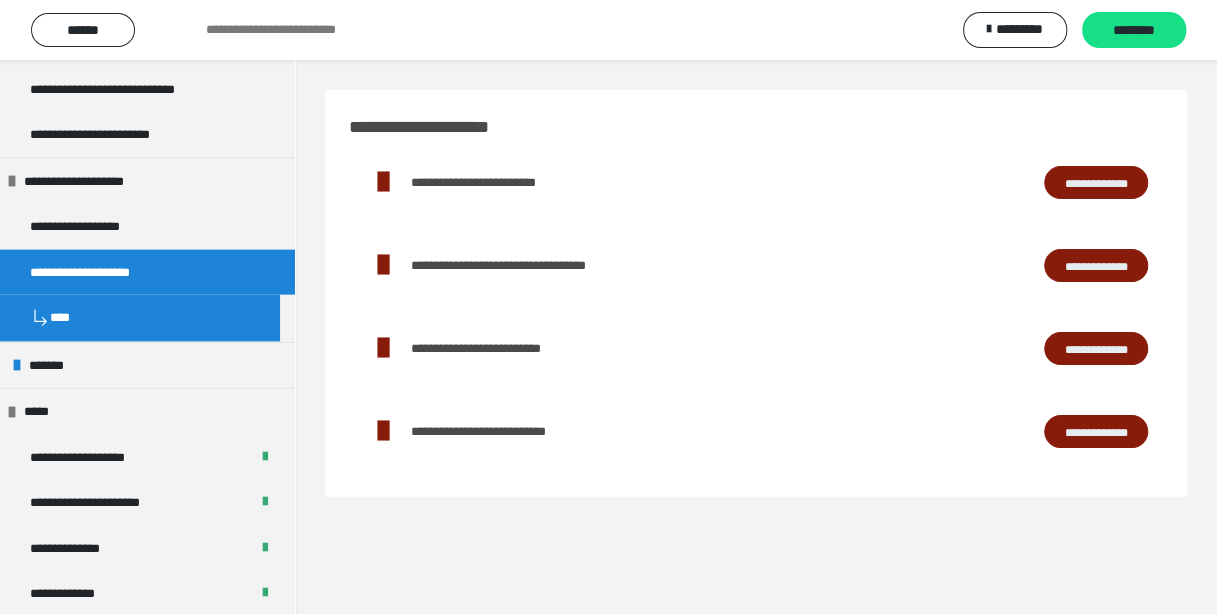 scroll, scrollTop: 60, scrollLeft: 0, axis: vertical 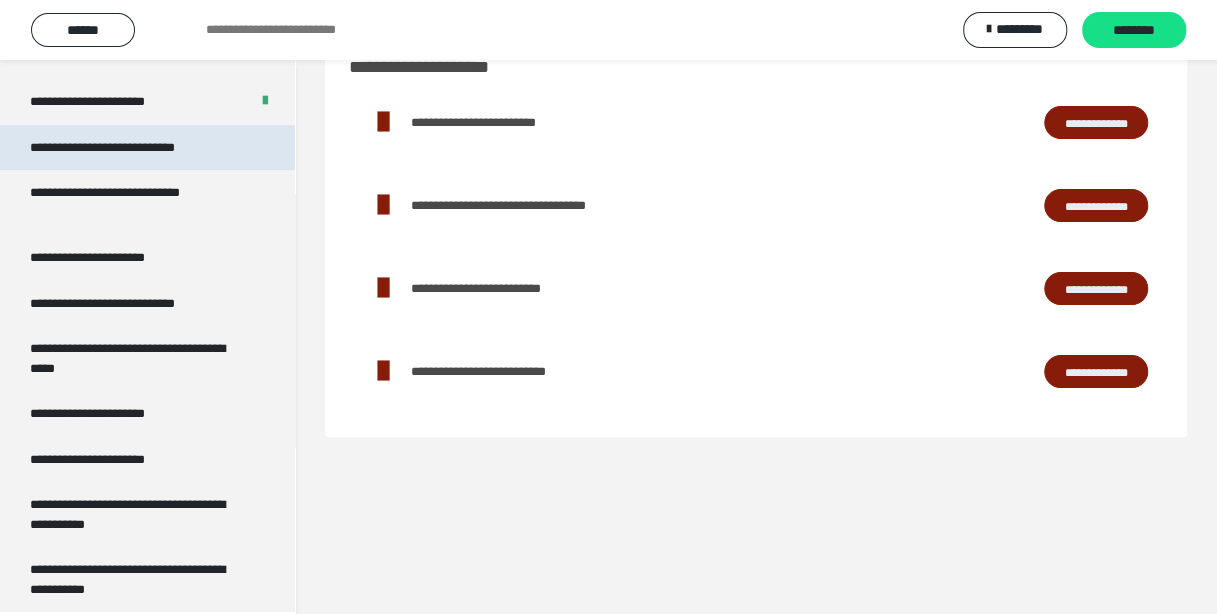 click on "**********" at bounding box center (131, 148) 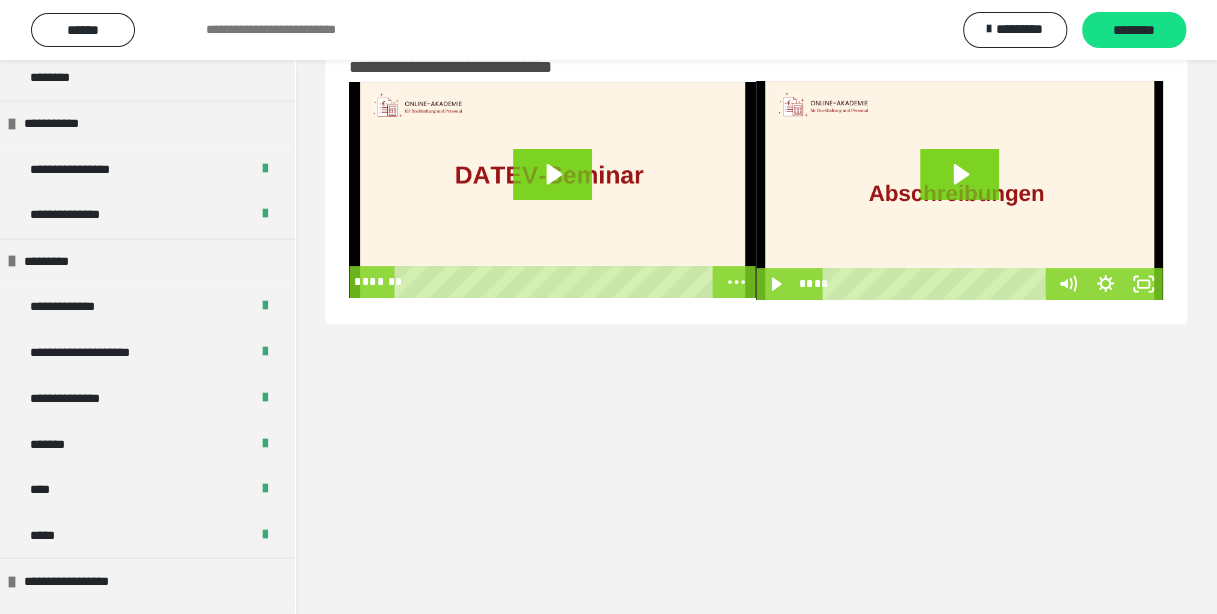 scroll, scrollTop: 1217, scrollLeft: 0, axis: vertical 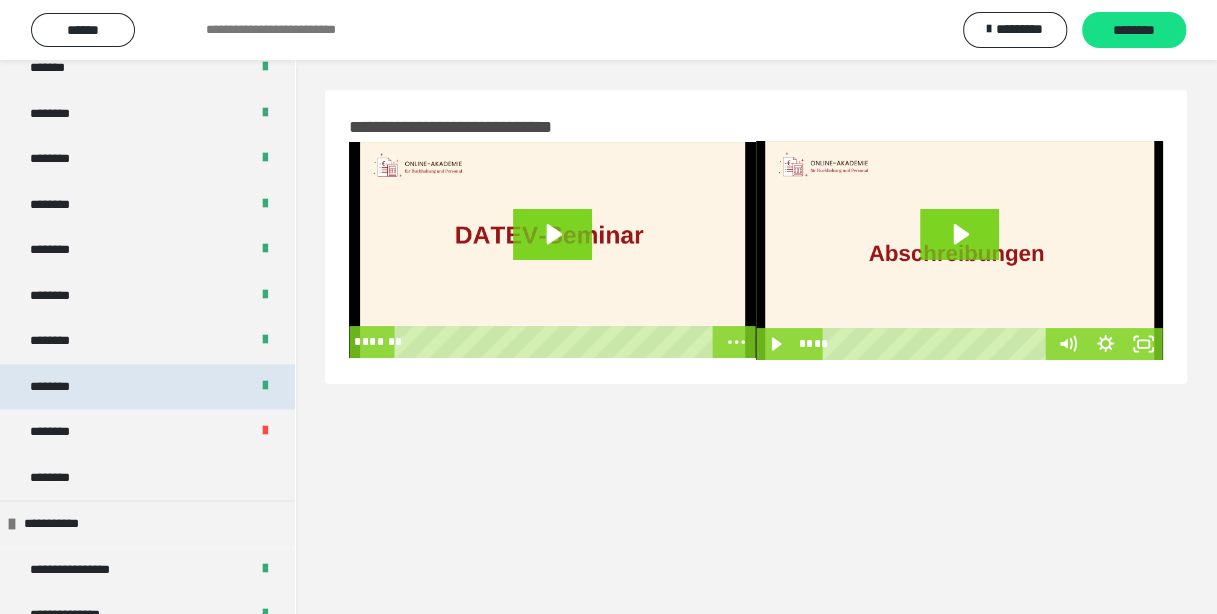 click on "********" at bounding box center [61, 387] 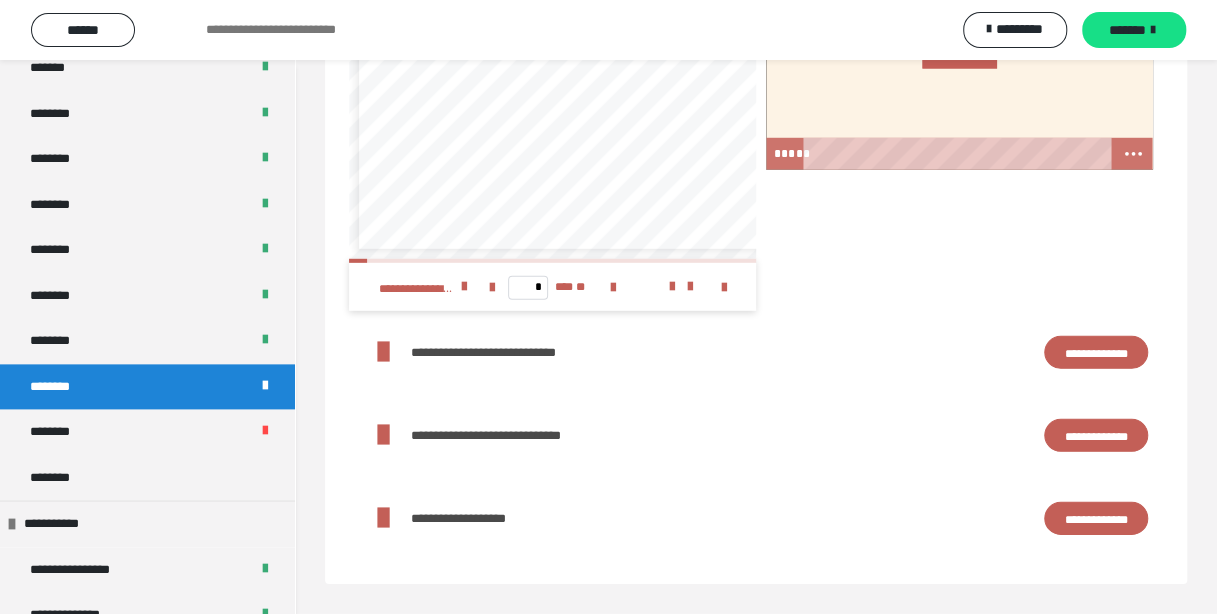 scroll, scrollTop: 2414, scrollLeft: 0, axis: vertical 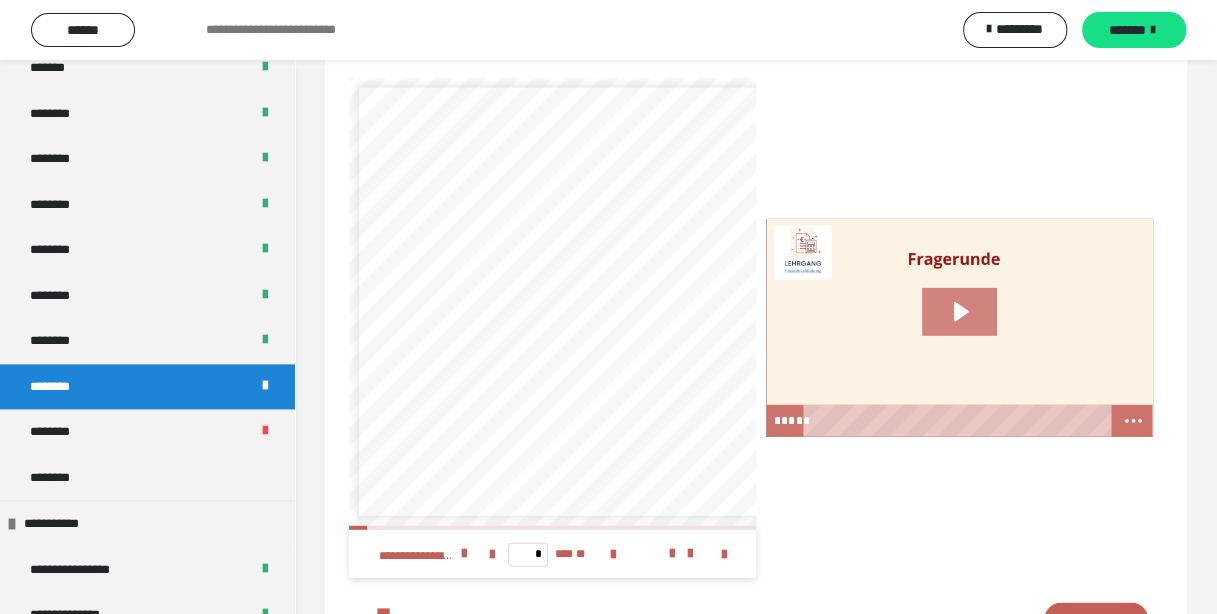 click 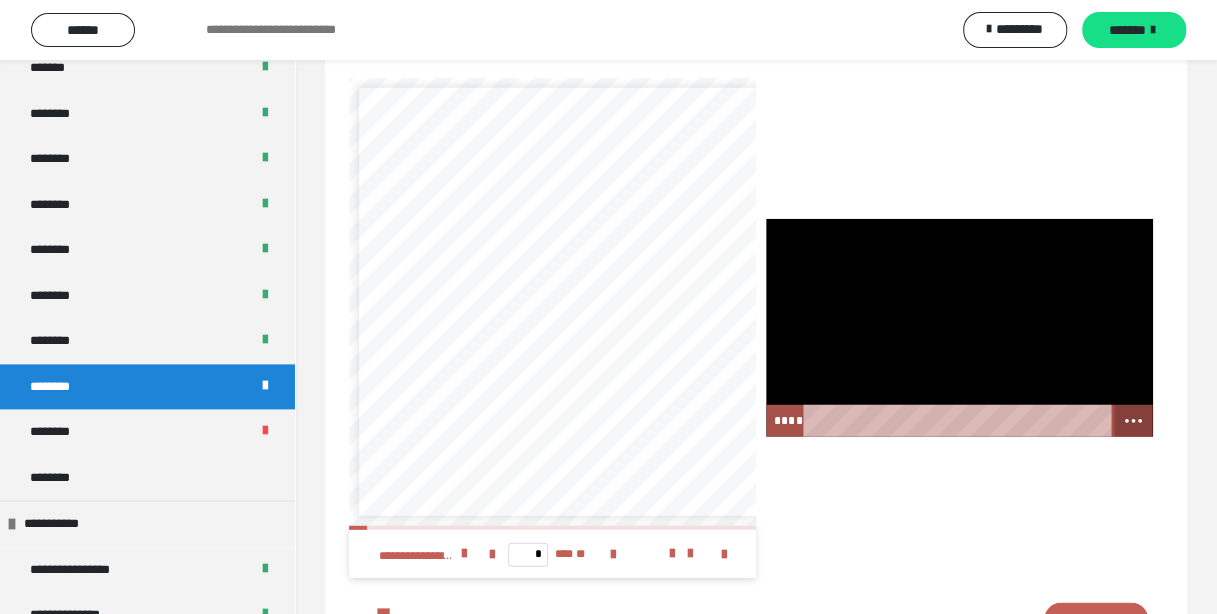 click 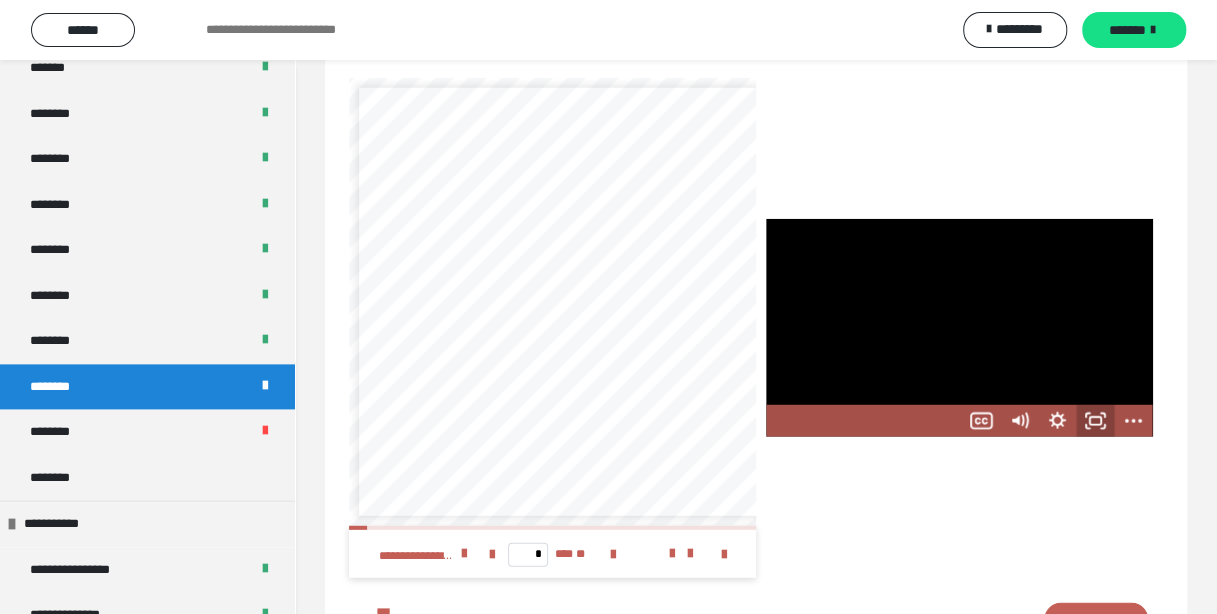 click 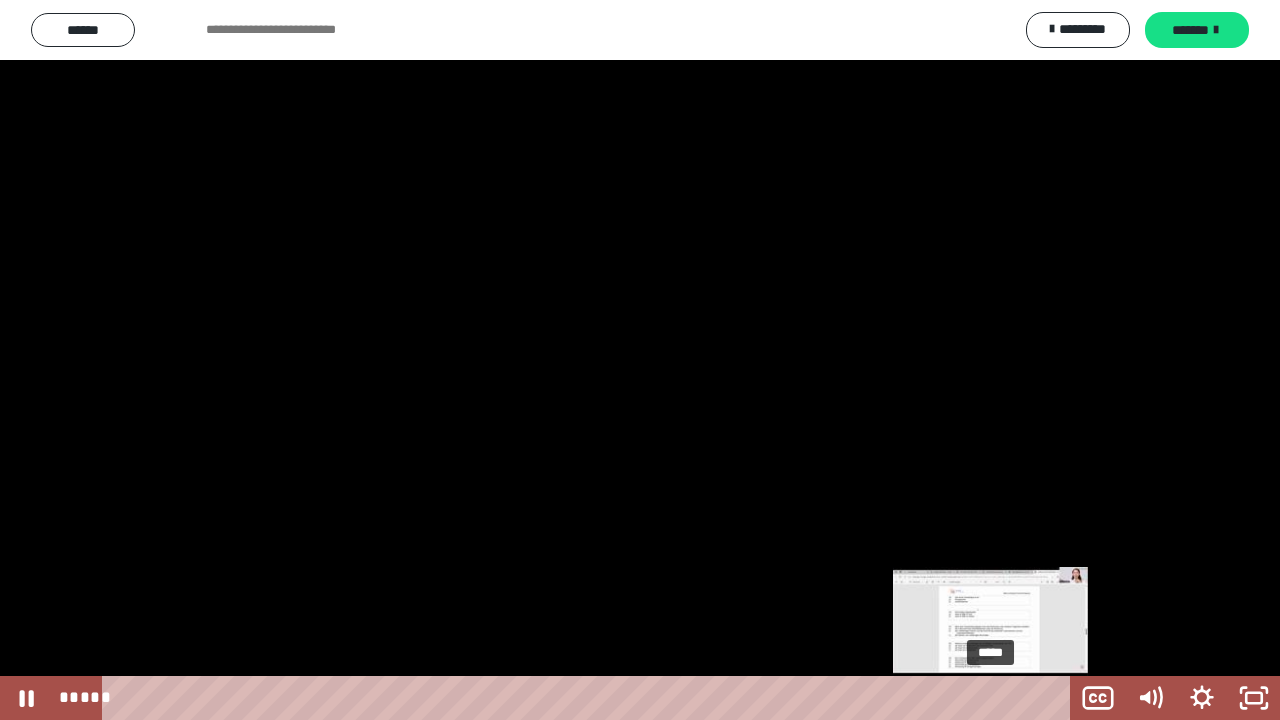 click on "*****" at bounding box center [590, 698] 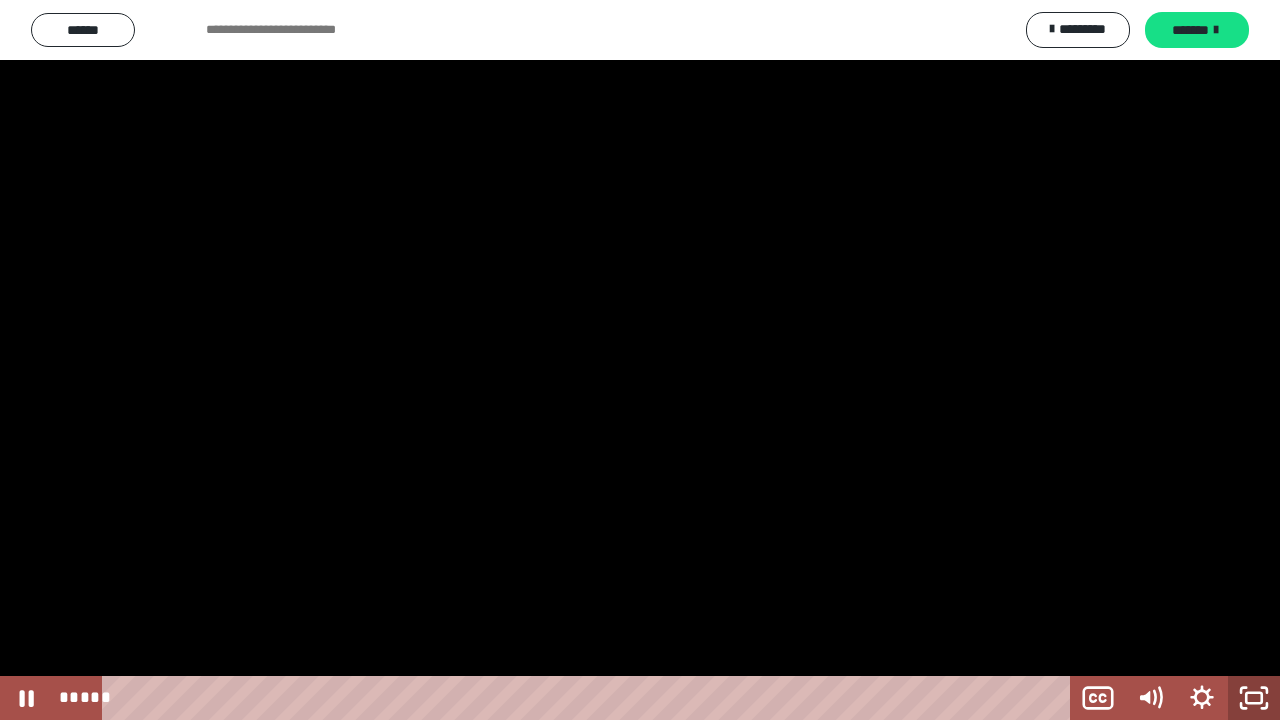 click 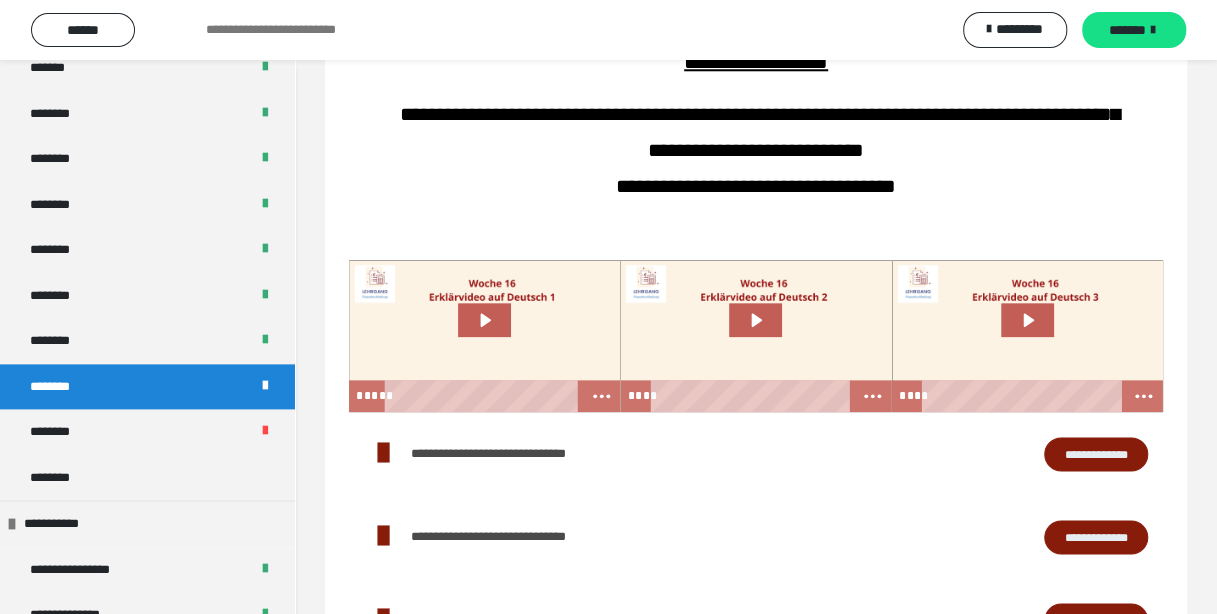 scroll, scrollTop: 148, scrollLeft: 0, axis: vertical 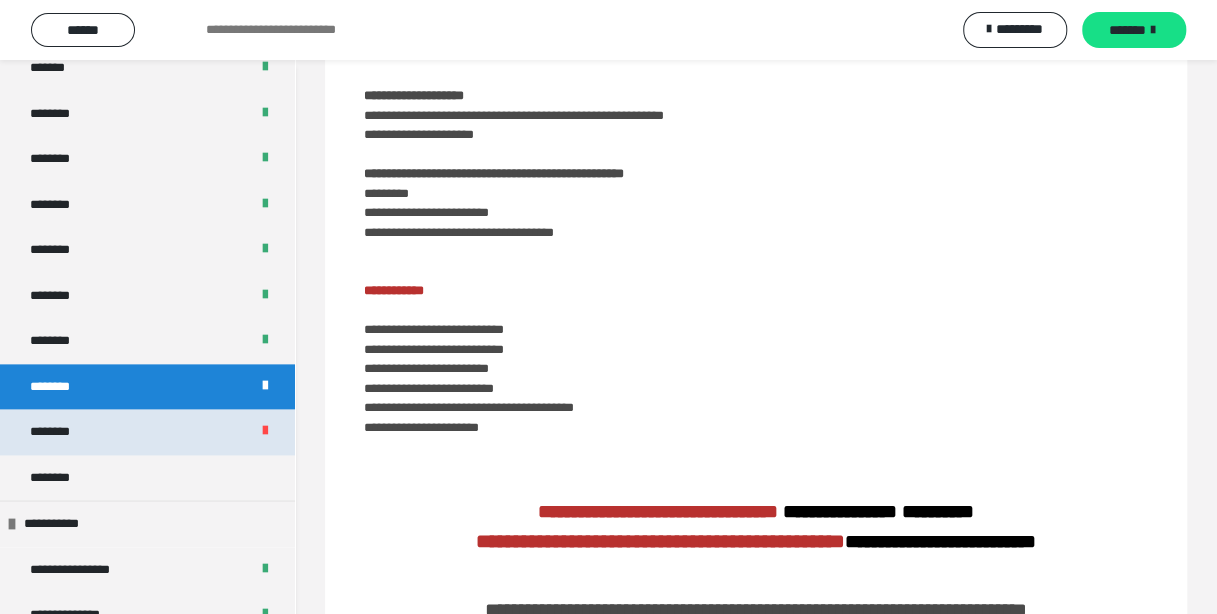 click on "********" at bounding box center [147, 432] 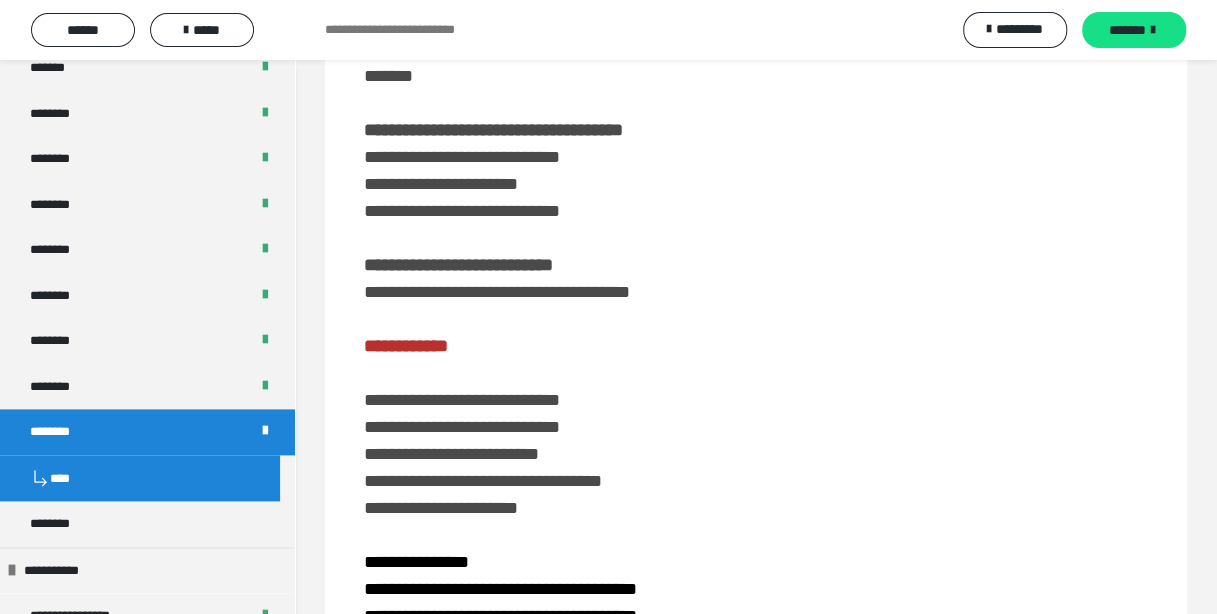 scroll, scrollTop: 0, scrollLeft: 0, axis: both 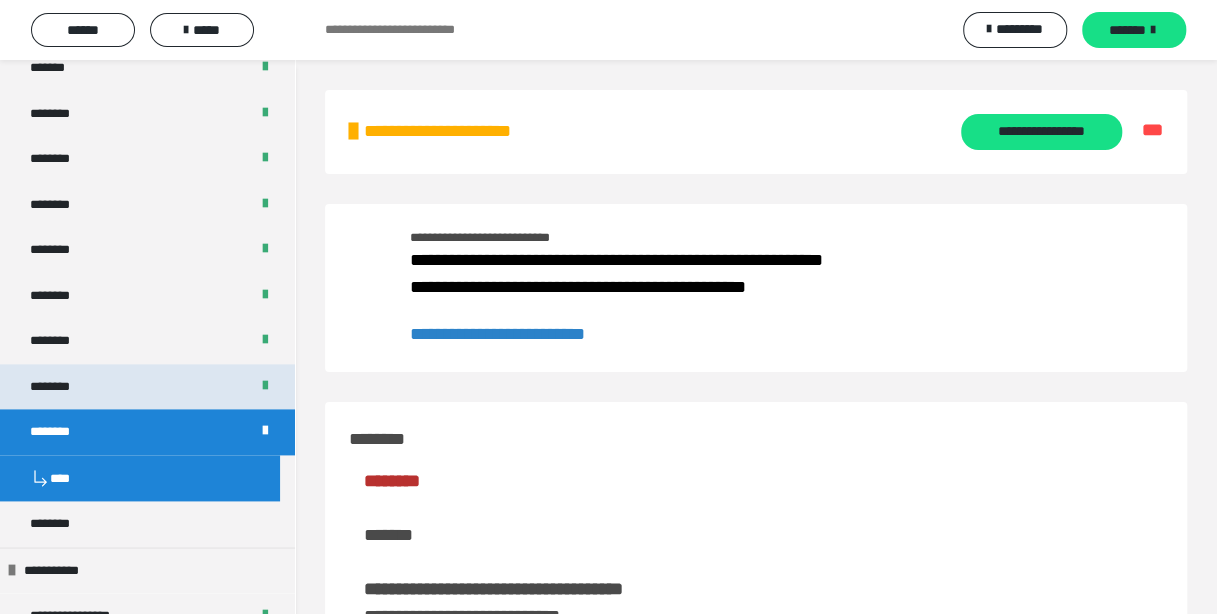 click on "********" at bounding box center (147, 387) 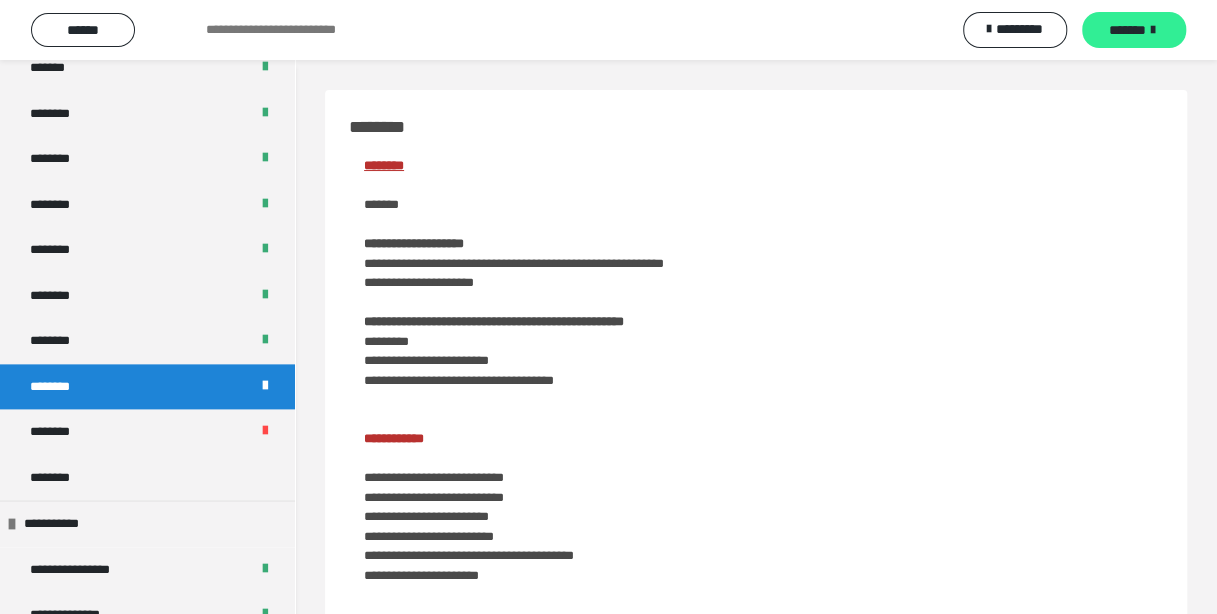 click on "*******" at bounding box center (1127, 30) 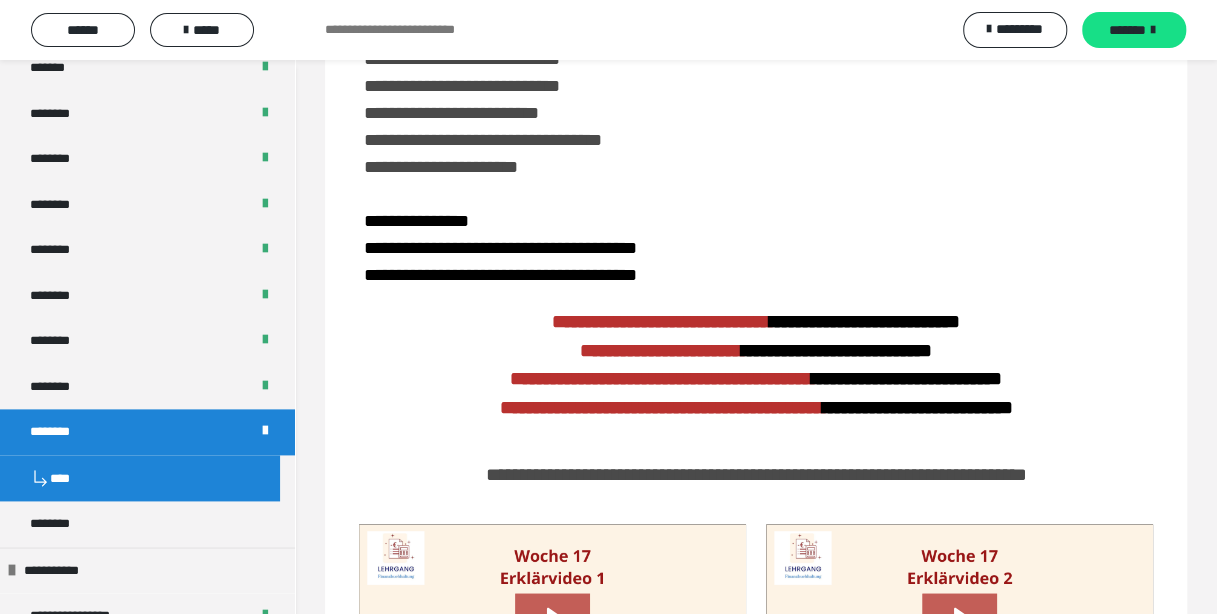scroll, scrollTop: 0, scrollLeft: 0, axis: both 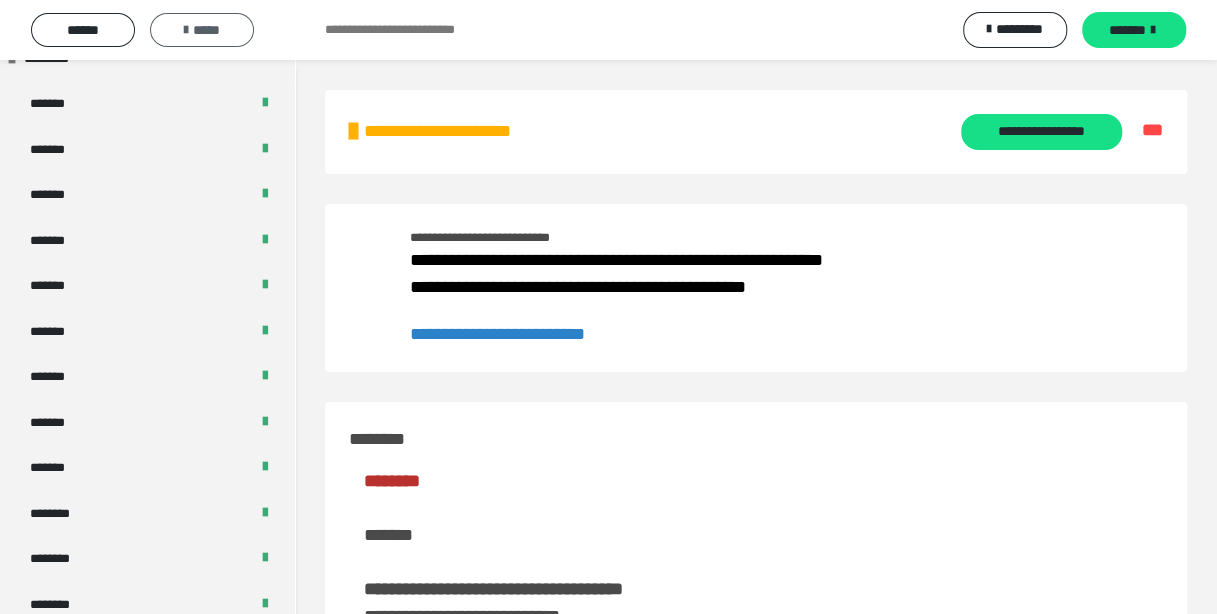 click on "*****" at bounding box center [202, 30] 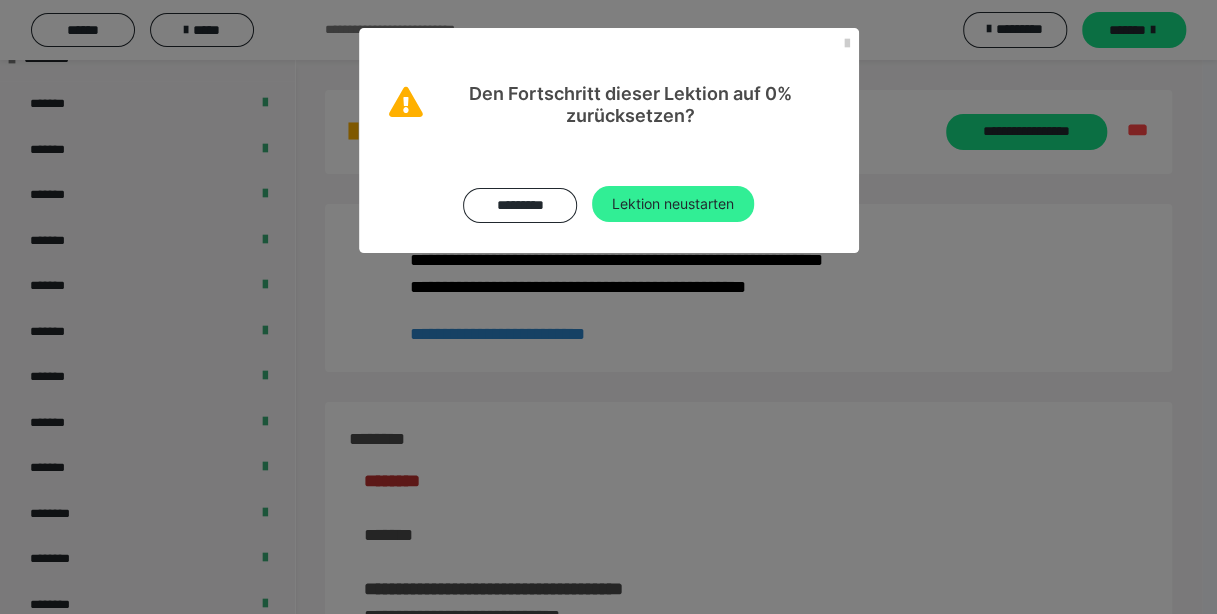 click on "Lektion neustarten" at bounding box center (673, 204) 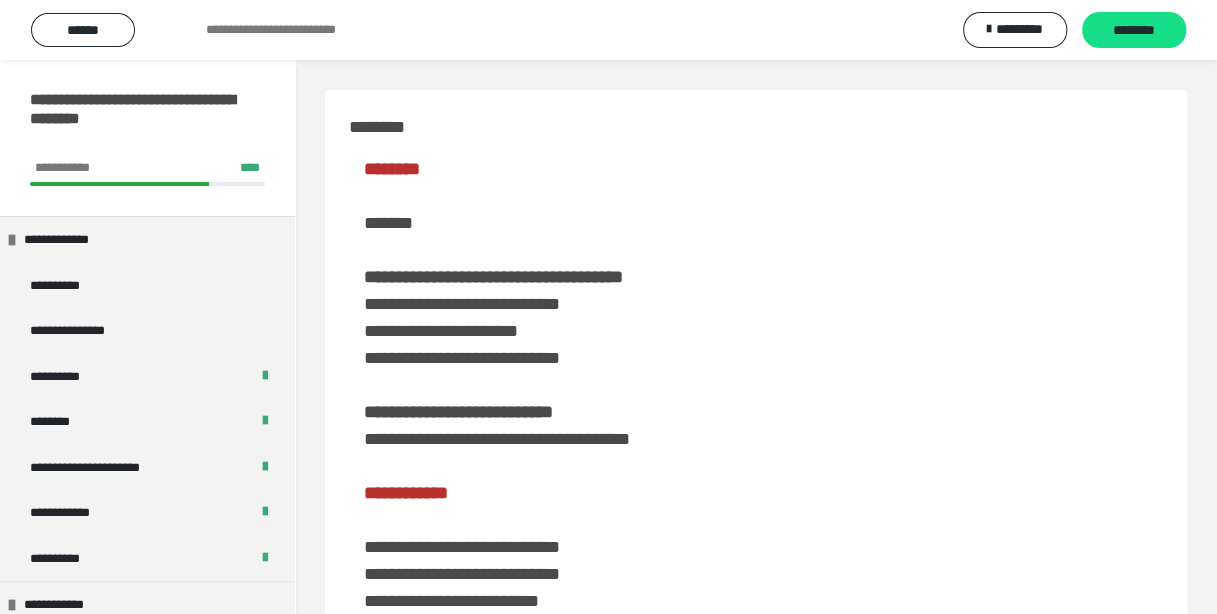 scroll, scrollTop: 400, scrollLeft: 0, axis: vertical 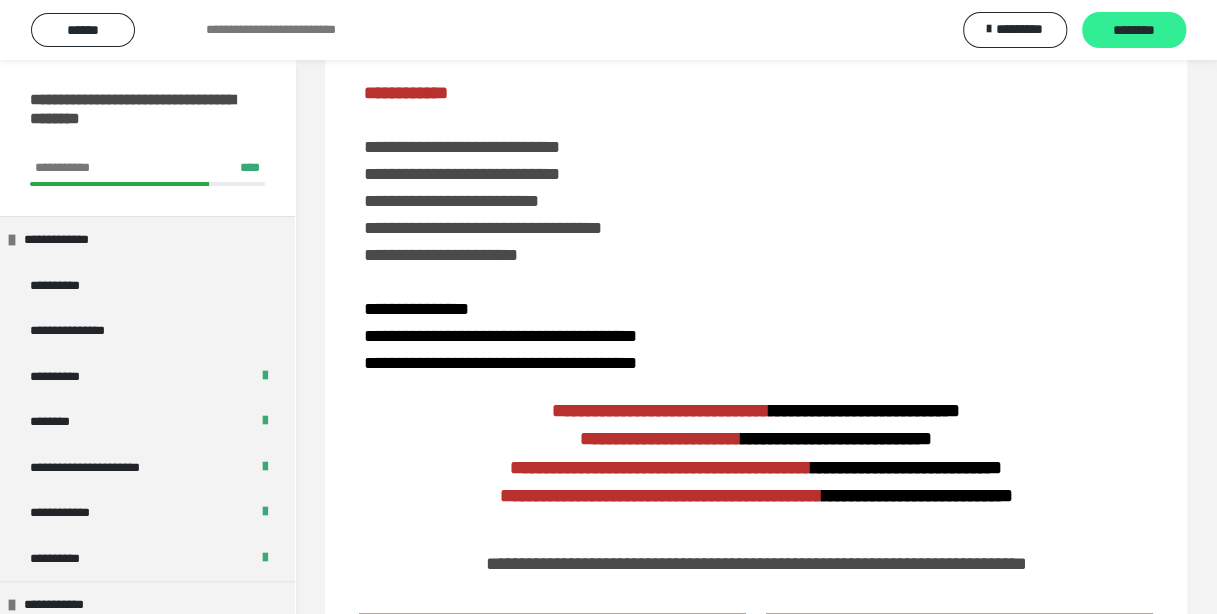 click on "********" at bounding box center (1134, 30) 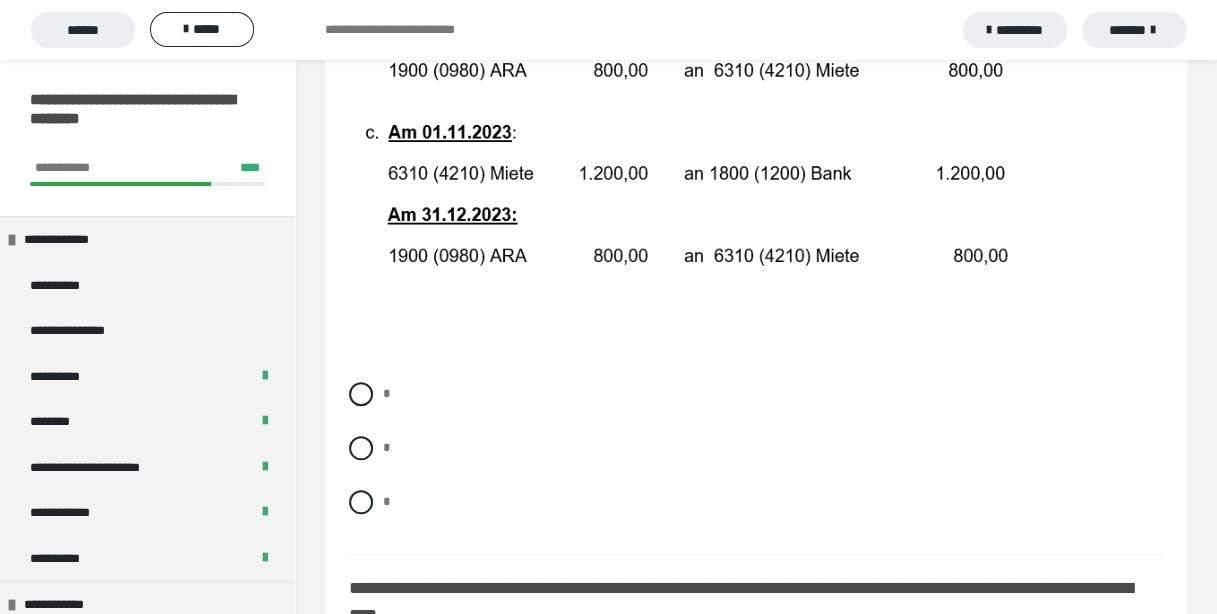 scroll, scrollTop: 800, scrollLeft: 0, axis: vertical 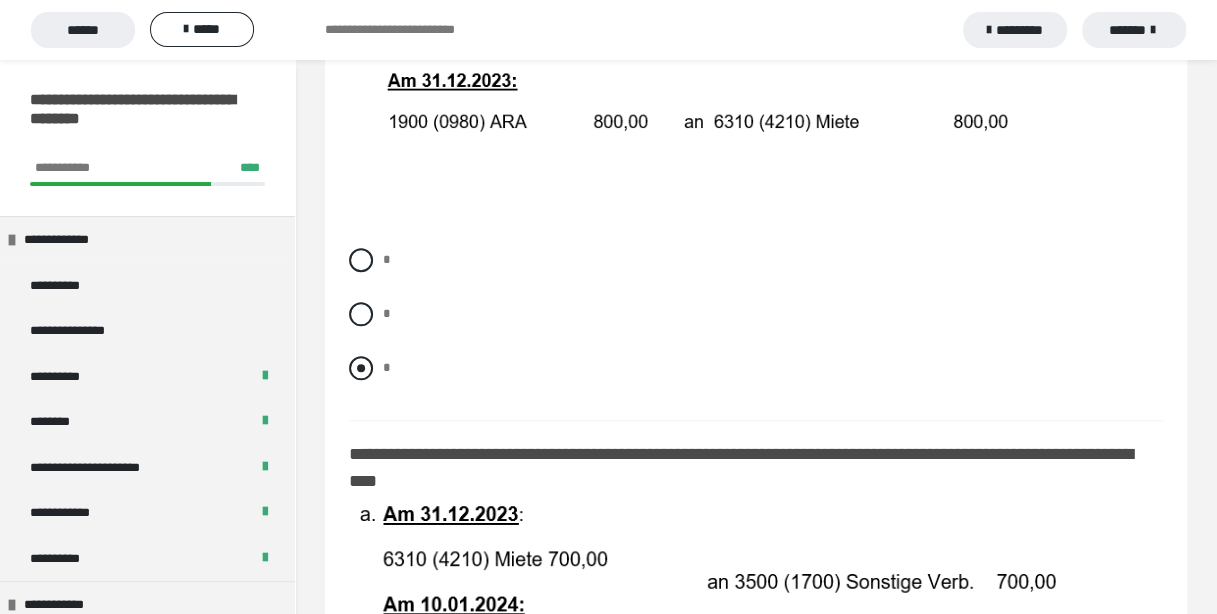 click at bounding box center (361, 368) 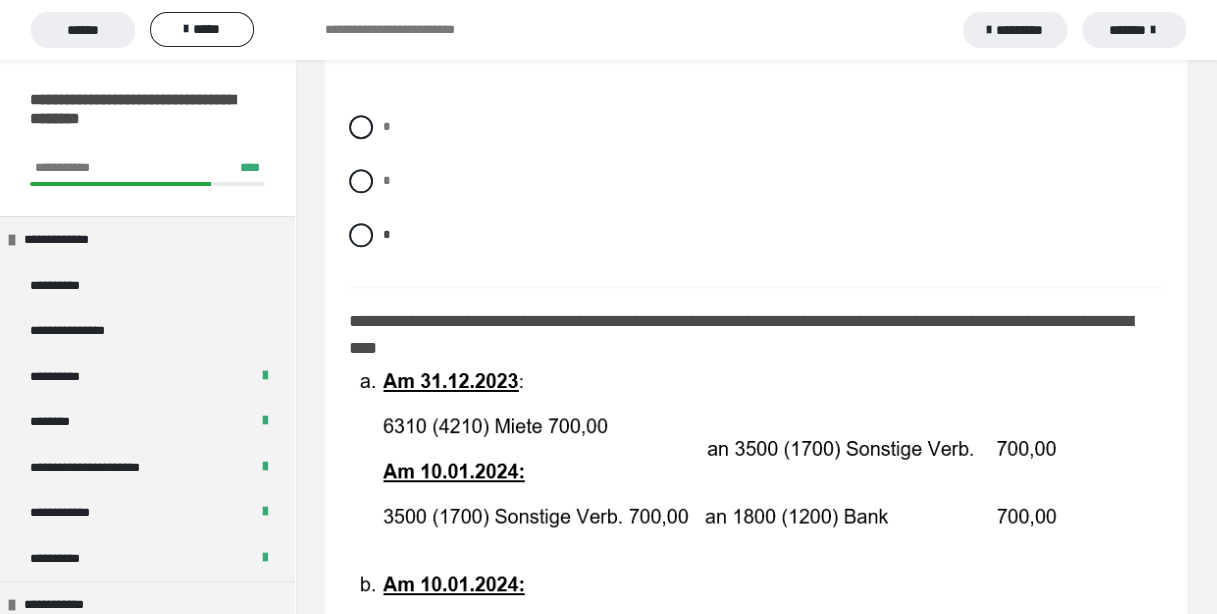 scroll, scrollTop: 1066, scrollLeft: 0, axis: vertical 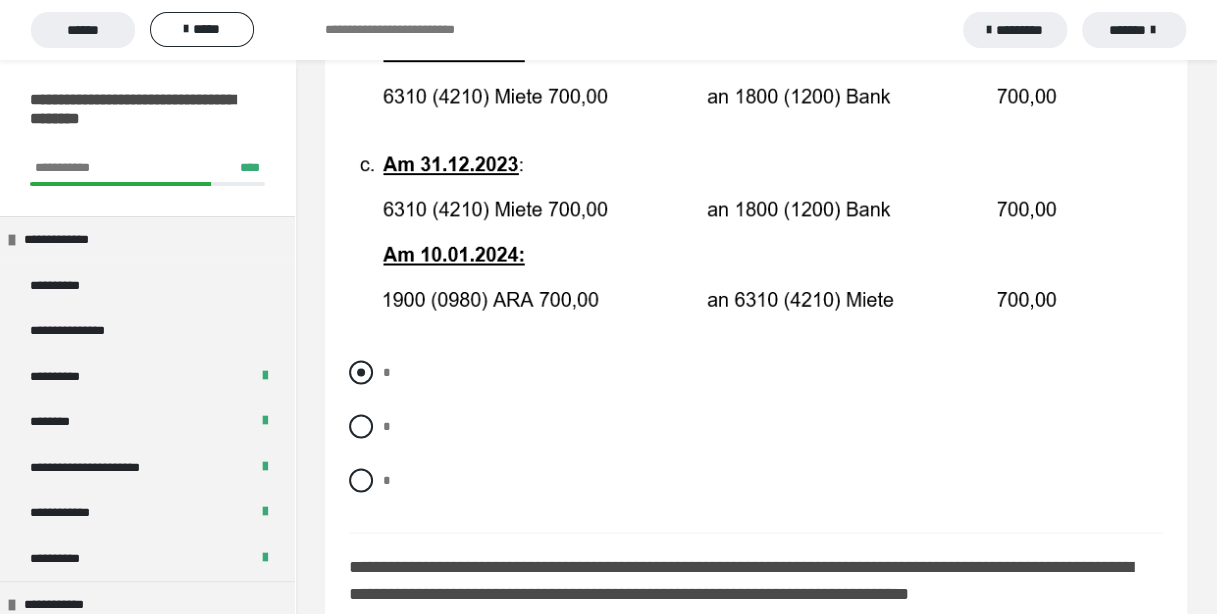 click at bounding box center (361, 372) 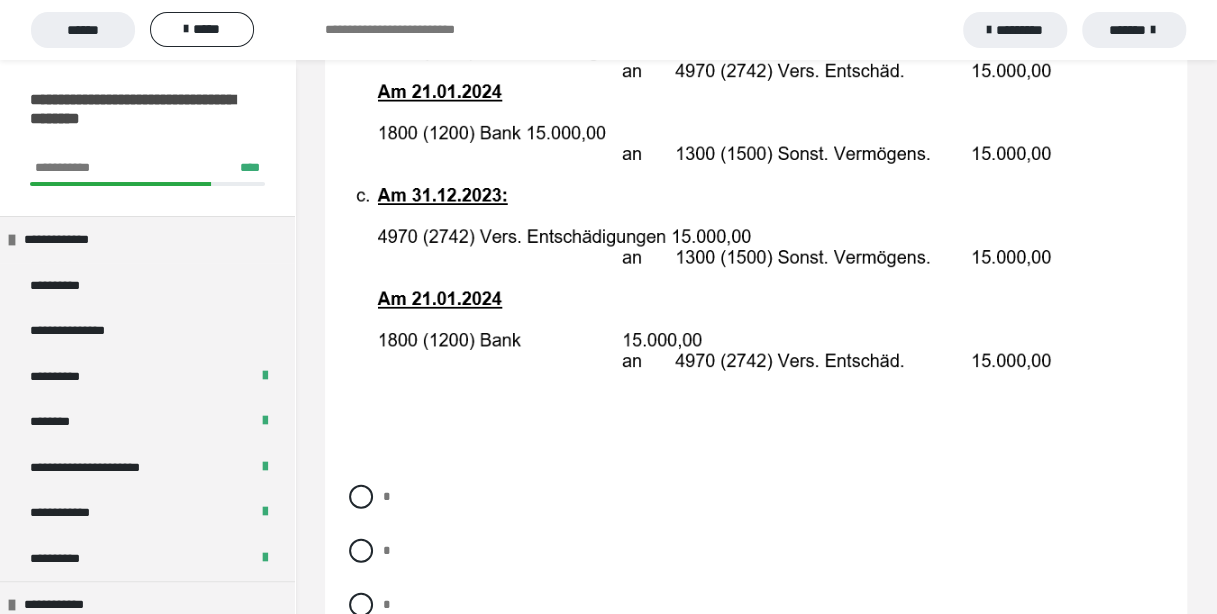 scroll, scrollTop: 2400, scrollLeft: 0, axis: vertical 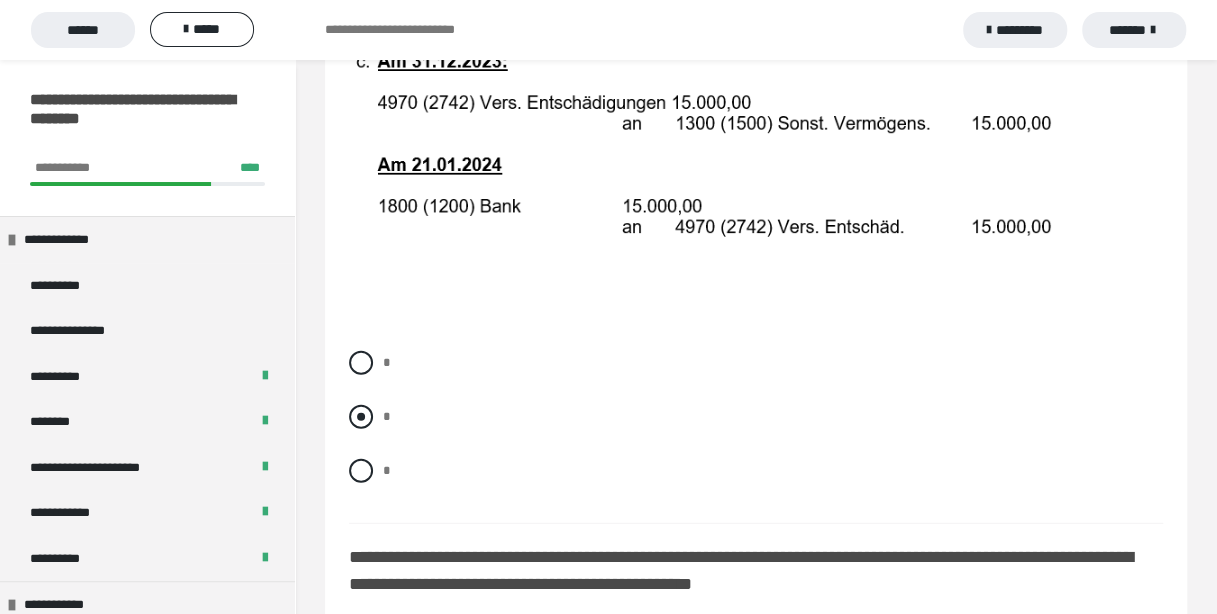 click at bounding box center [361, 417] 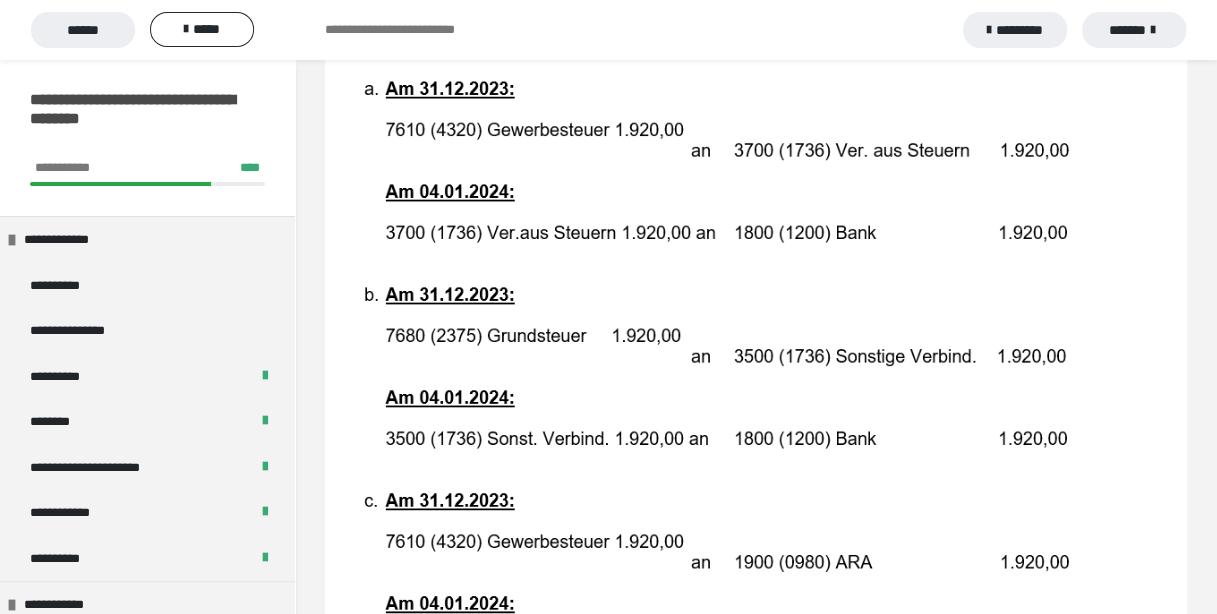 scroll, scrollTop: 3333, scrollLeft: 0, axis: vertical 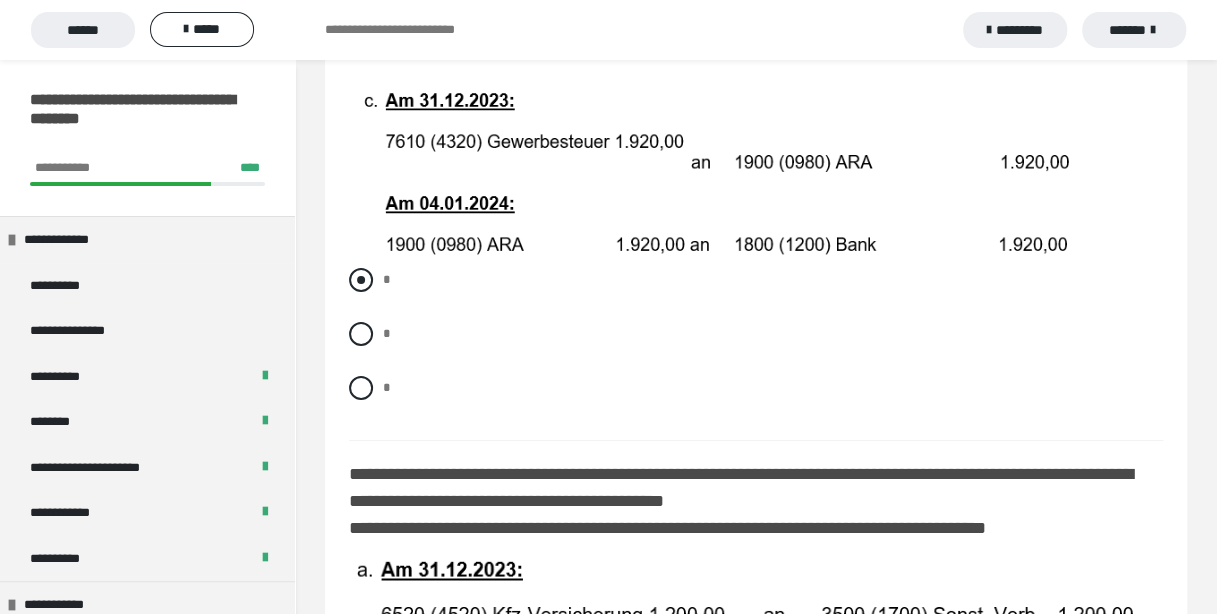 click at bounding box center [361, 280] 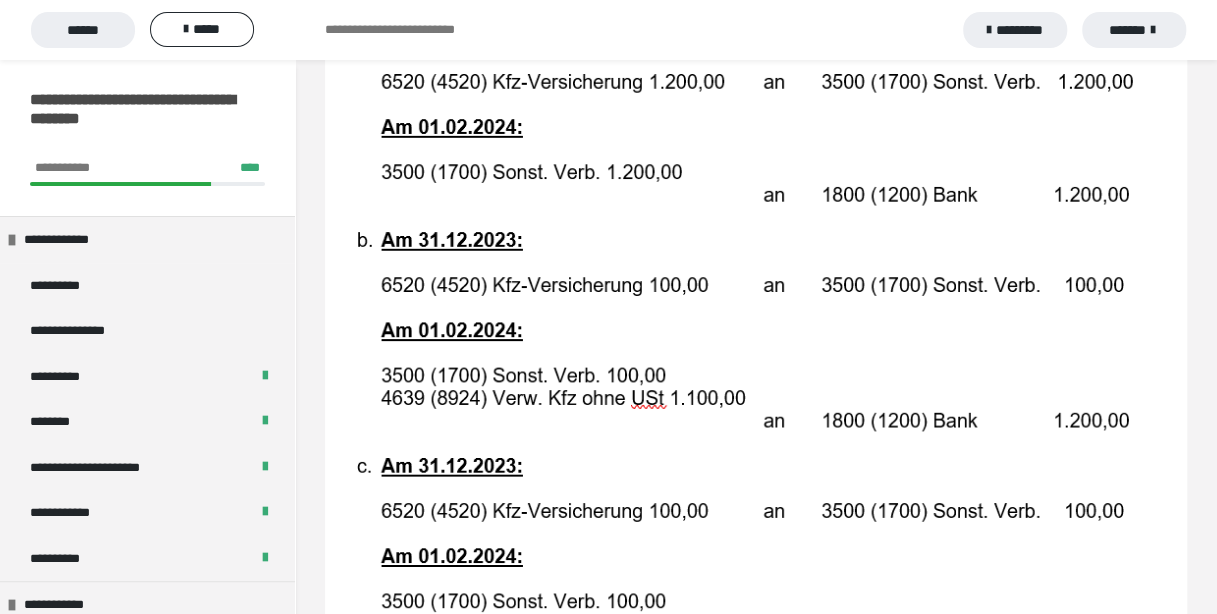 scroll, scrollTop: 3600, scrollLeft: 0, axis: vertical 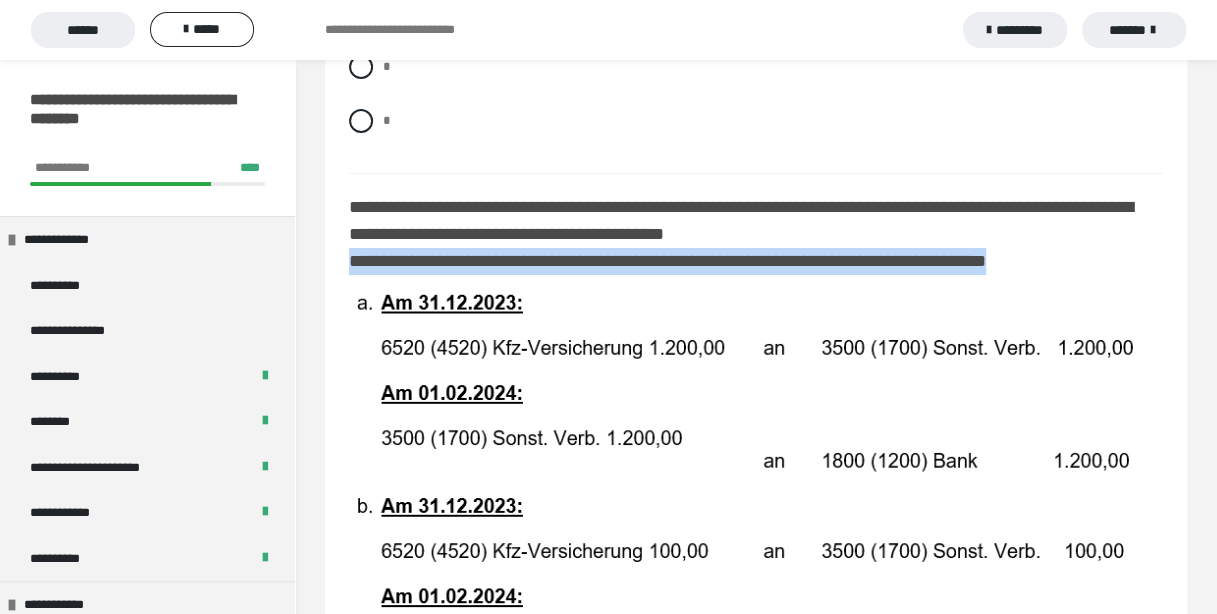 drag, startPoint x: 352, startPoint y: 267, endPoint x: 1106, endPoint y: 269, distance: 754.0026 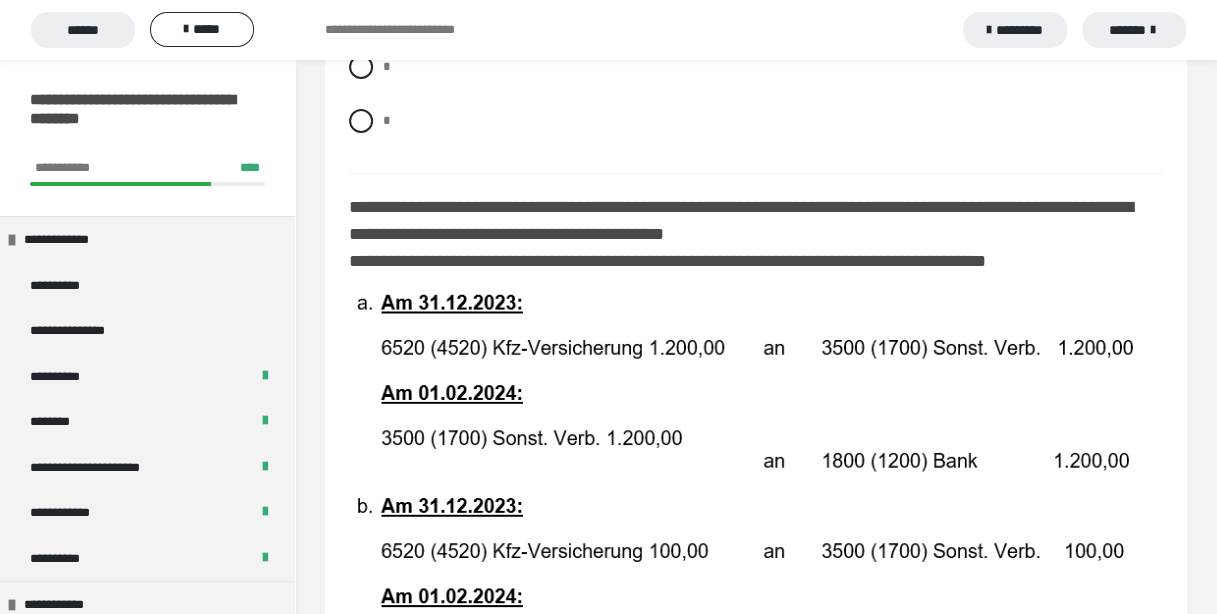 click on "* * *" at bounding box center [756, 82] 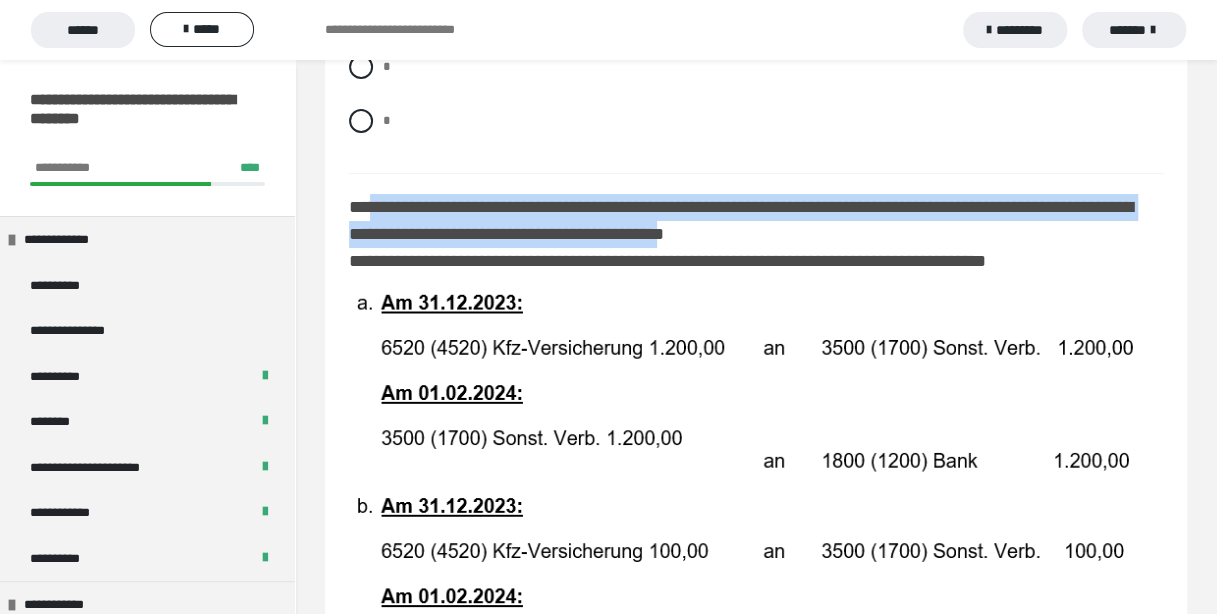 drag, startPoint x: 369, startPoint y: 209, endPoint x: 872, endPoint y: 237, distance: 503.77872 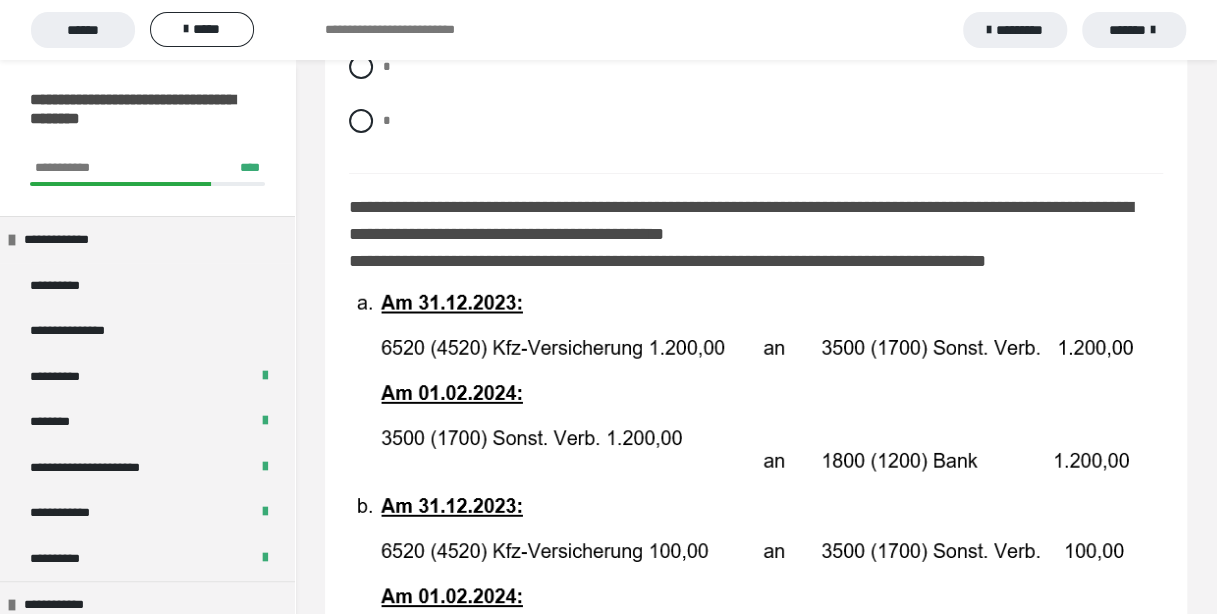 click on "* * *" at bounding box center (756, 82) 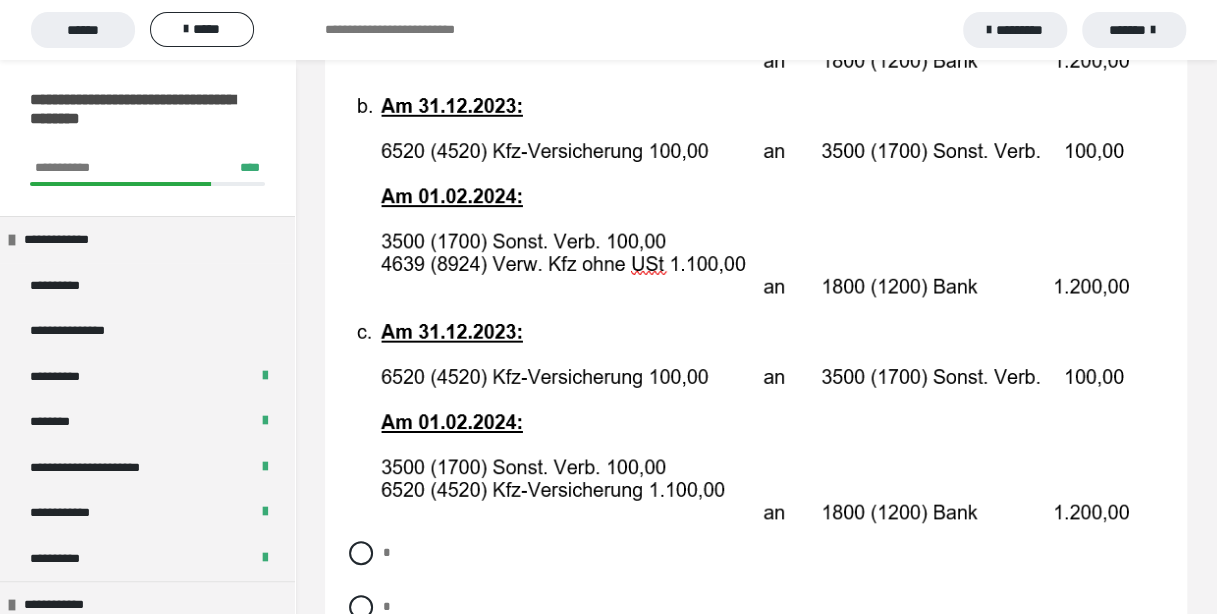 scroll, scrollTop: 4133, scrollLeft: 0, axis: vertical 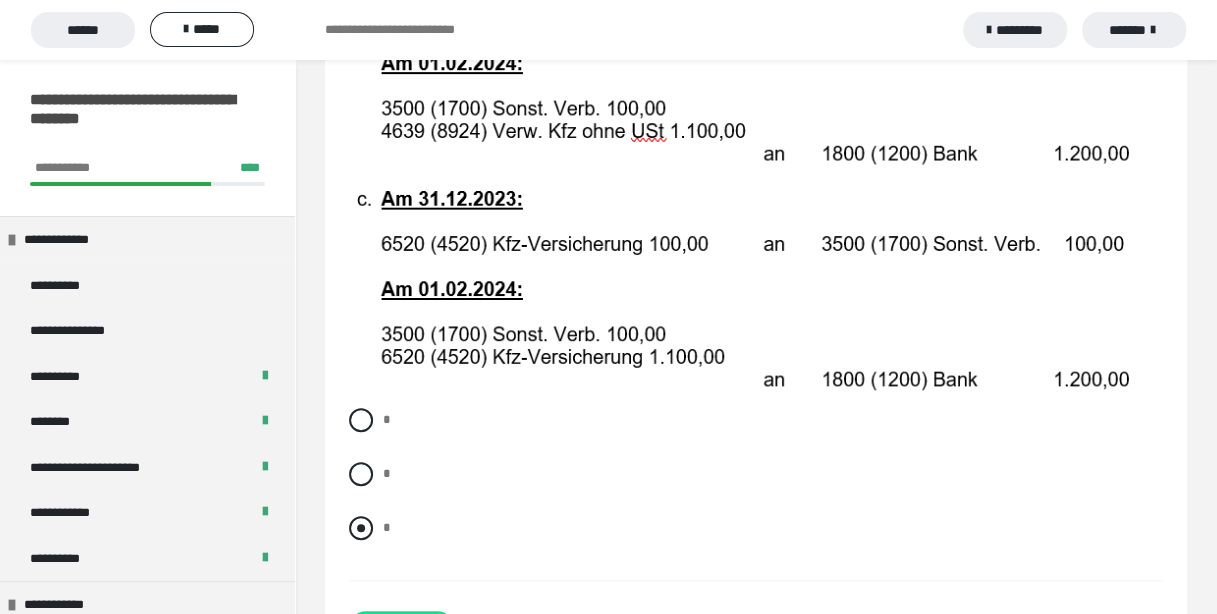 click at bounding box center [361, 528] 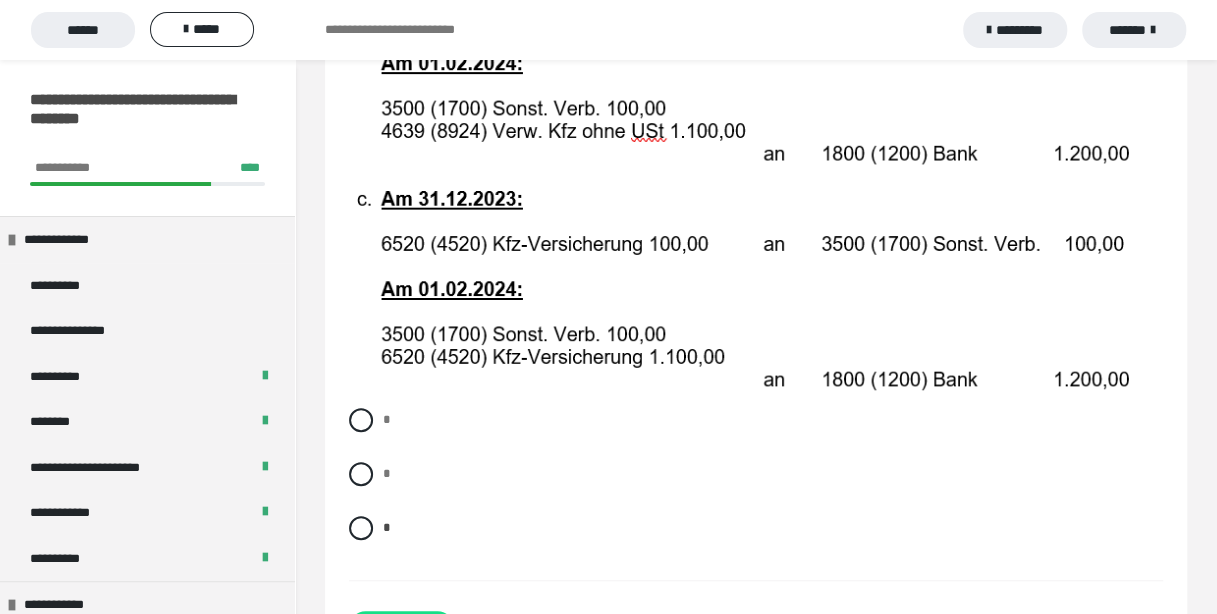 scroll, scrollTop: 4220, scrollLeft: 0, axis: vertical 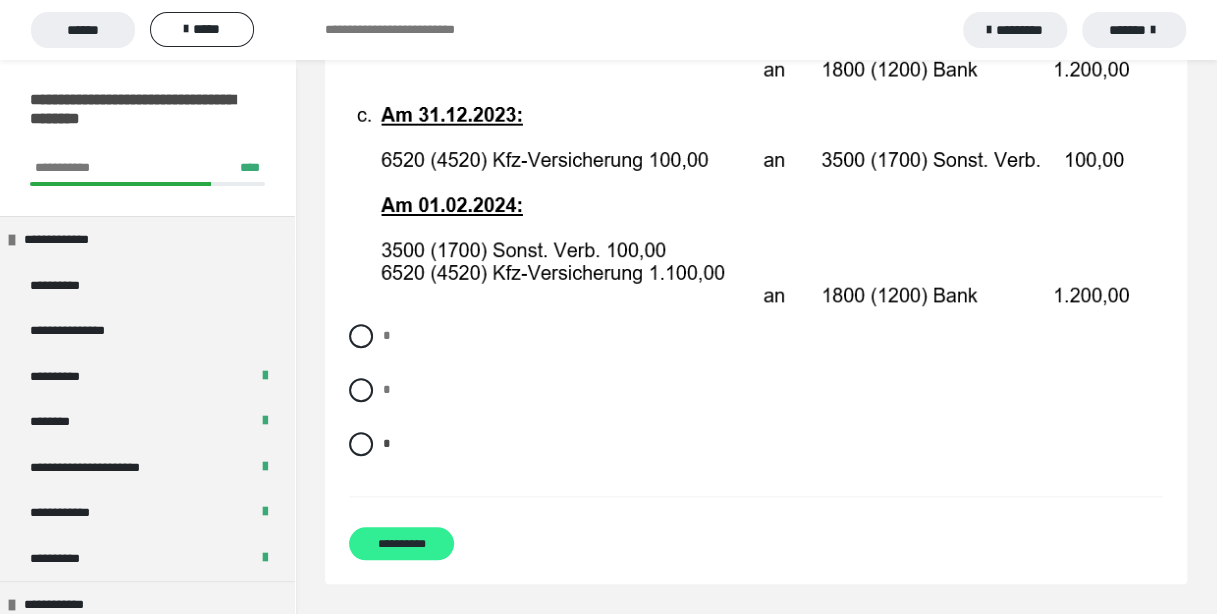 click on "**********" at bounding box center [401, 543] 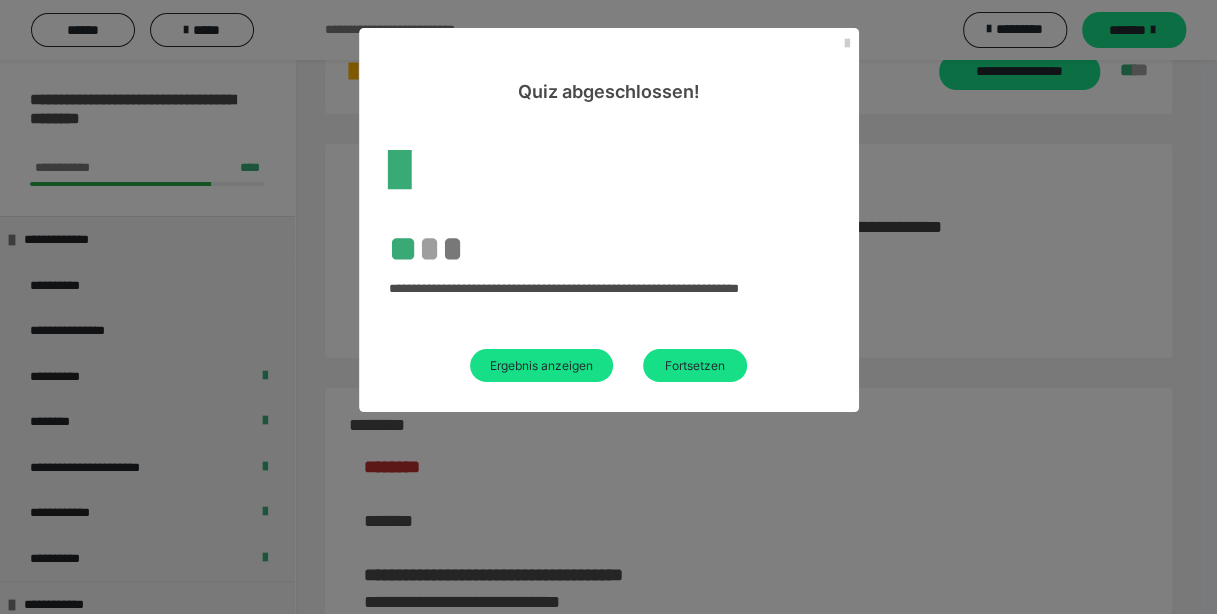scroll, scrollTop: 3358, scrollLeft: 0, axis: vertical 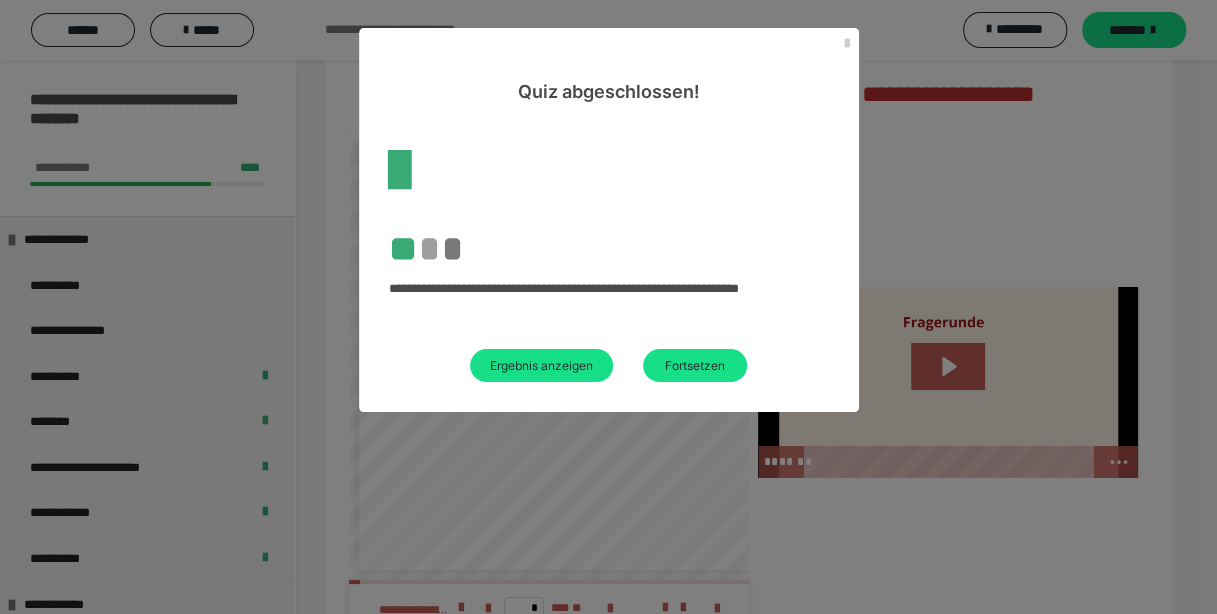 click on "Fortsetzen" at bounding box center (695, 365) 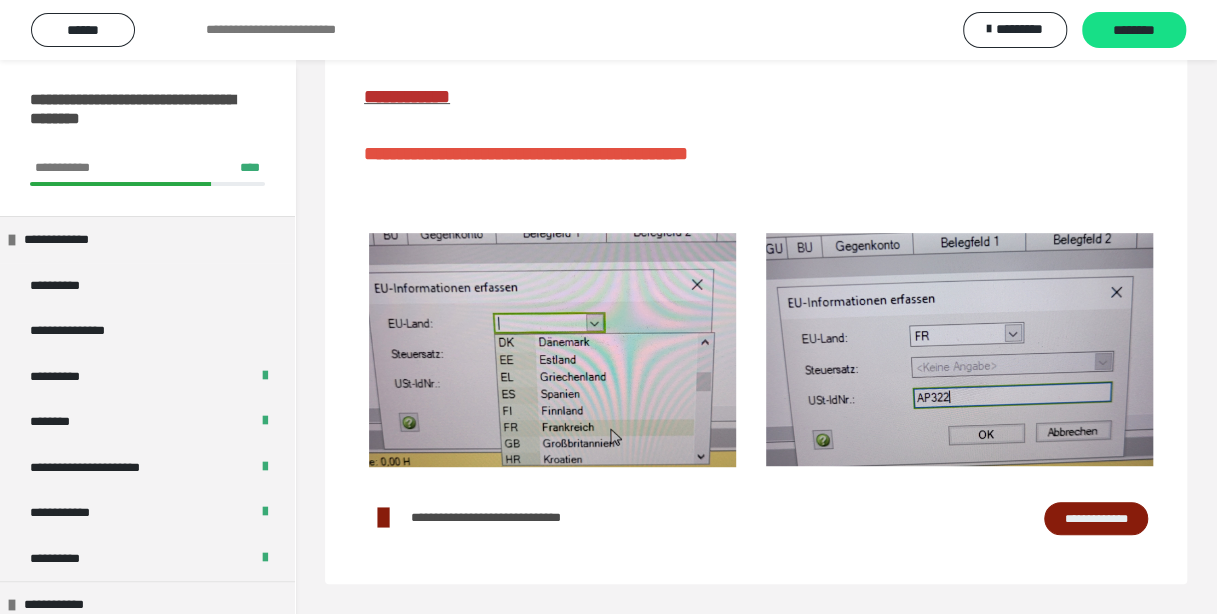 scroll, scrollTop: 368, scrollLeft: 0, axis: vertical 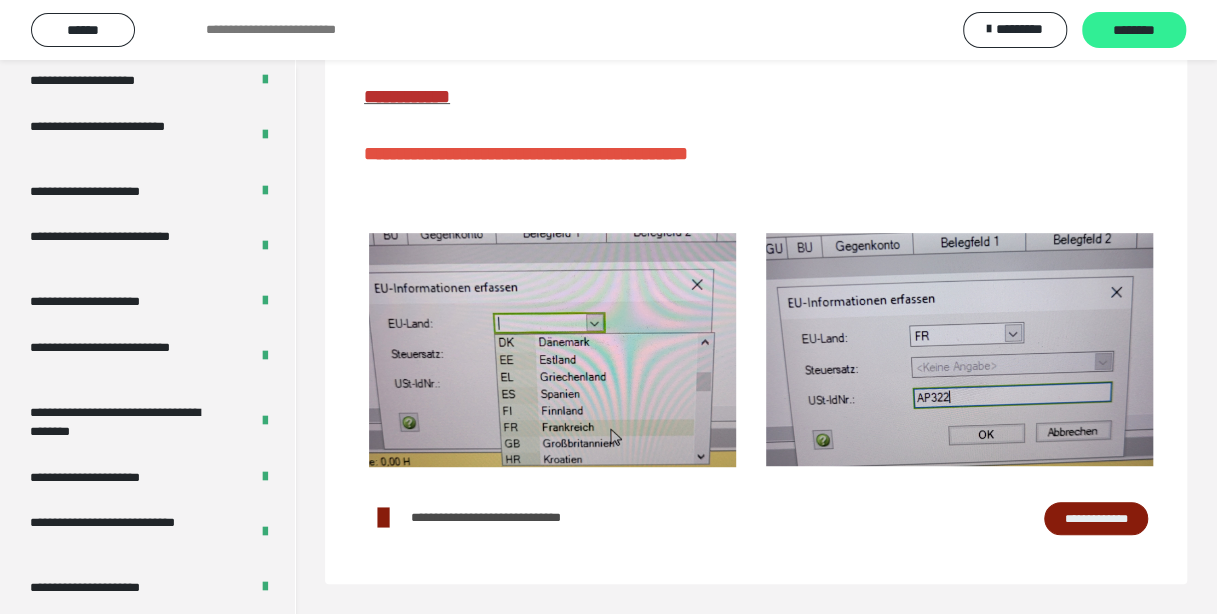 click on "********" at bounding box center [1134, 31] 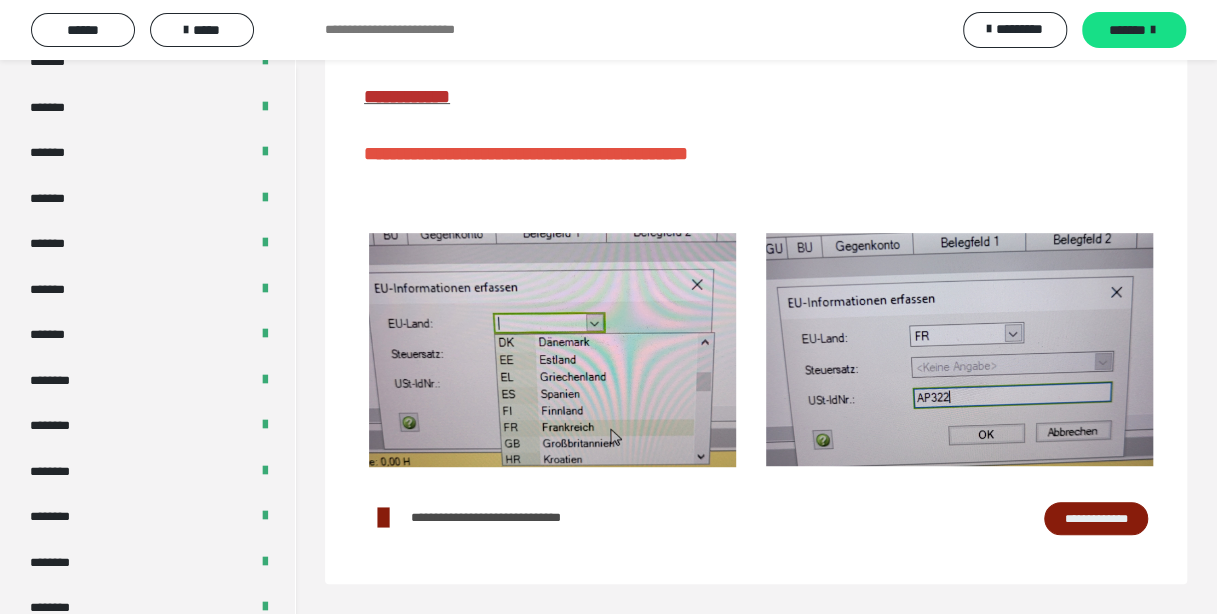 scroll, scrollTop: 1217, scrollLeft: 0, axis: vertical 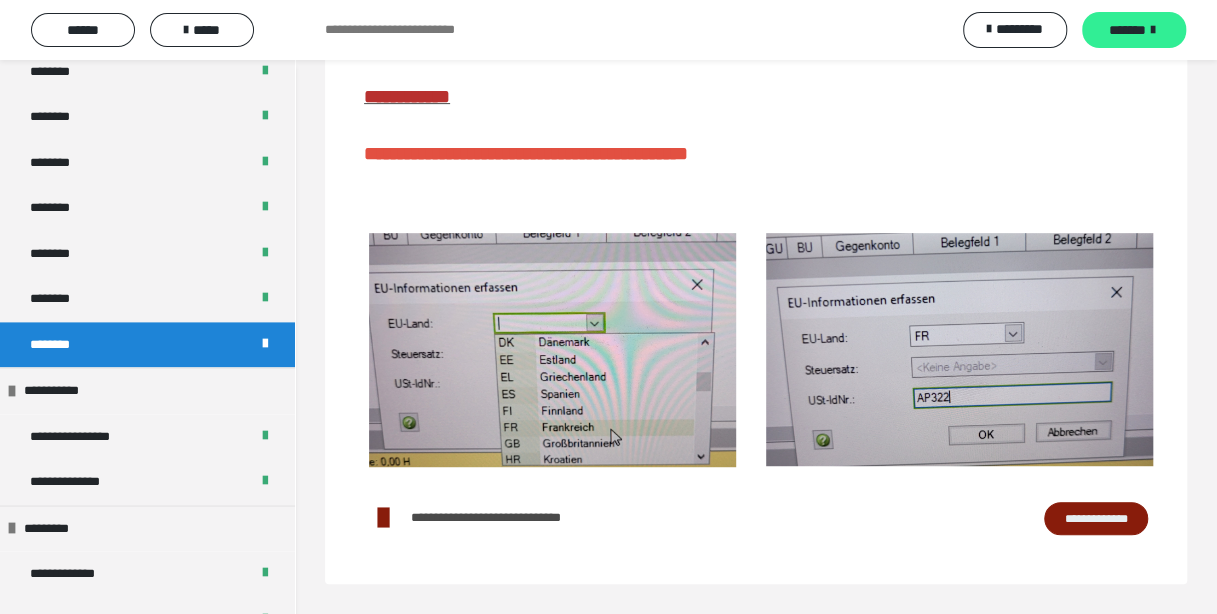 click on "*******" at bounding box center (1127, 30) 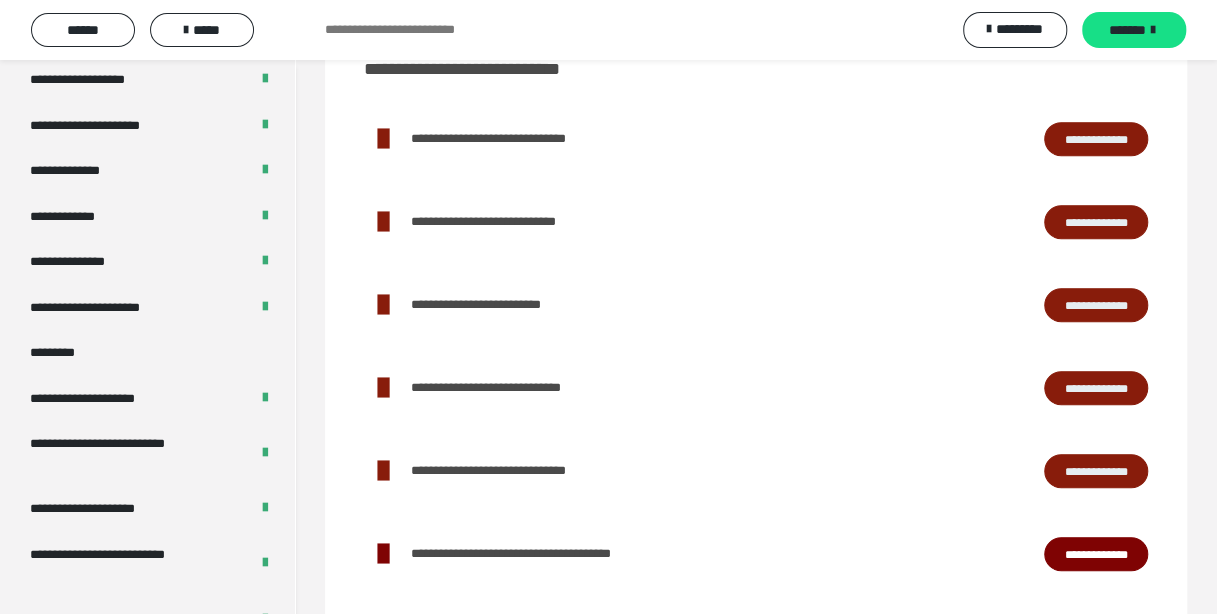scroll, scrollTop: 2684, scrollLeft: 0, axis: vertical 